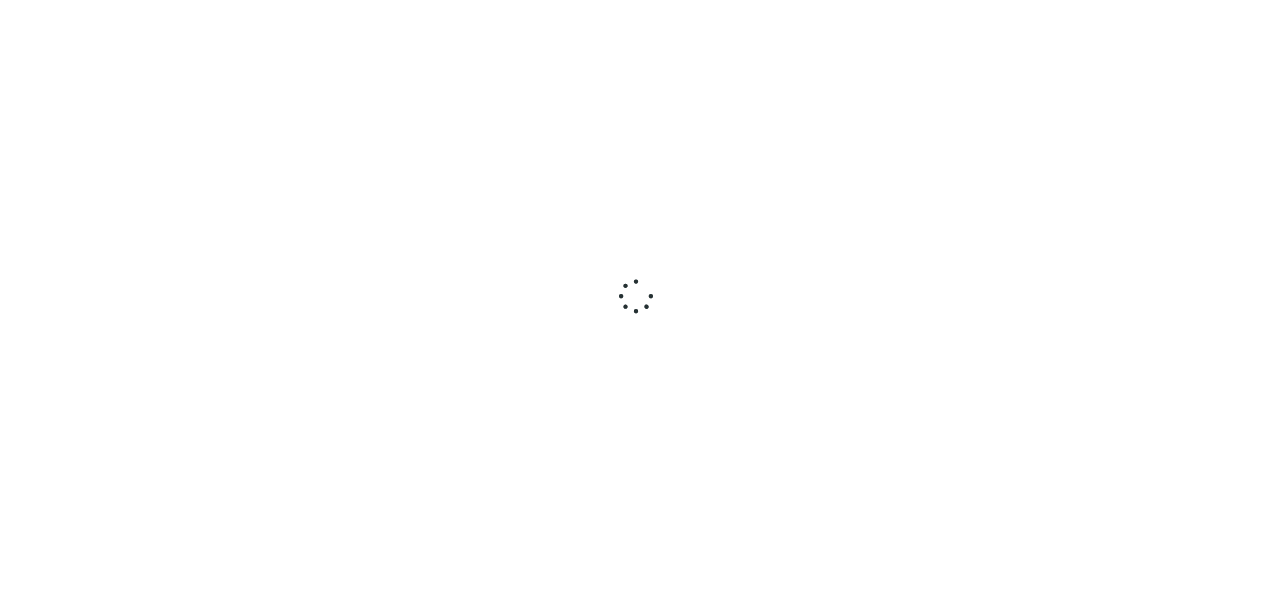 scroll, scrollTop: 0, scrollLeft: 0, axis: both 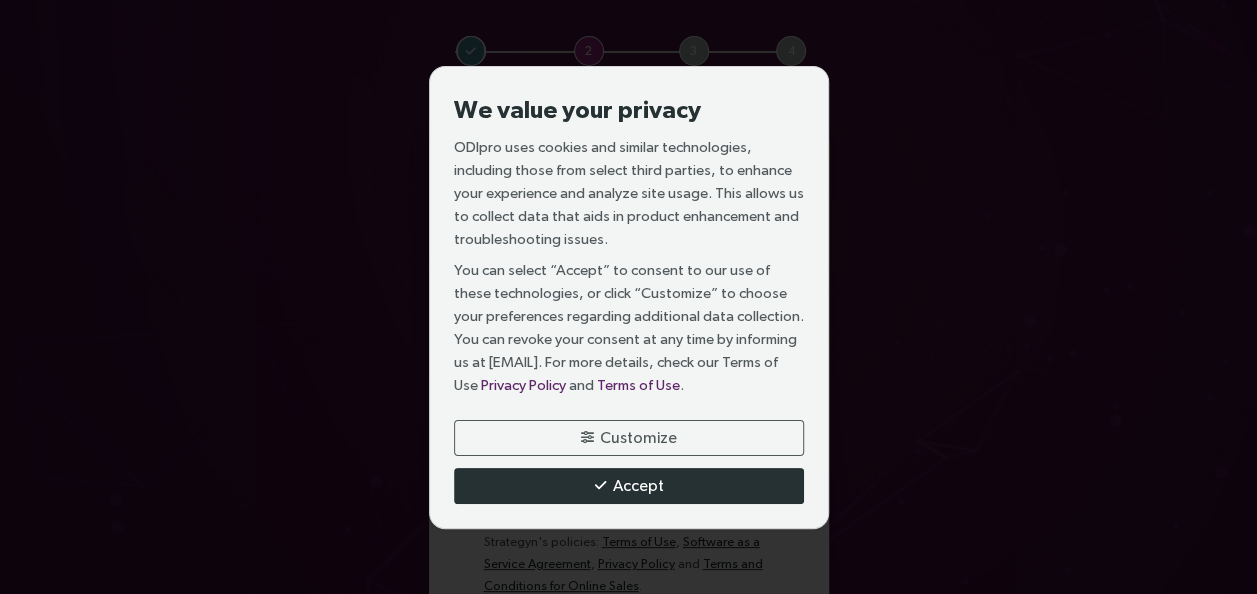 click on "Accept" at bounding box center (638, 485) 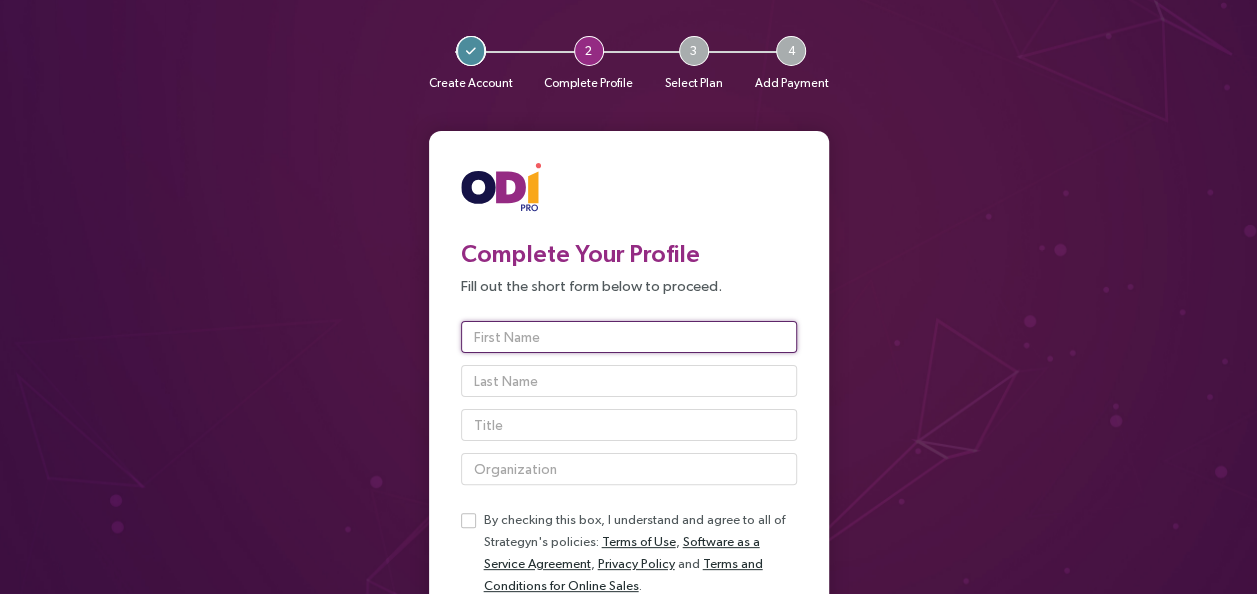 click at bounding box center (629, 337) 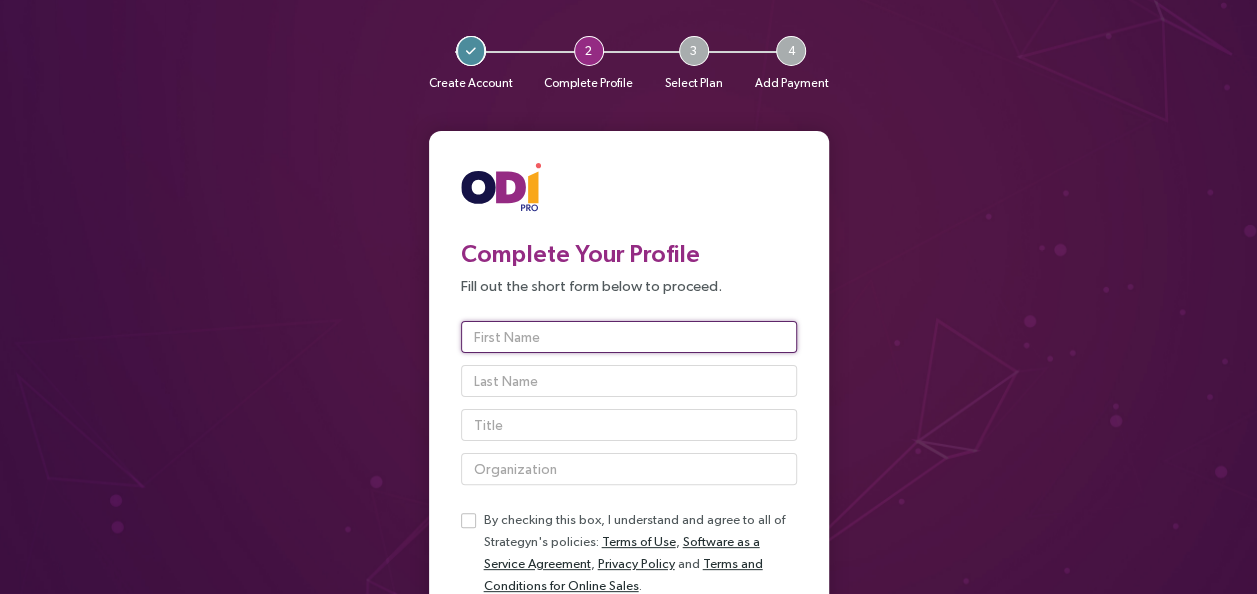 type on "Ansari" 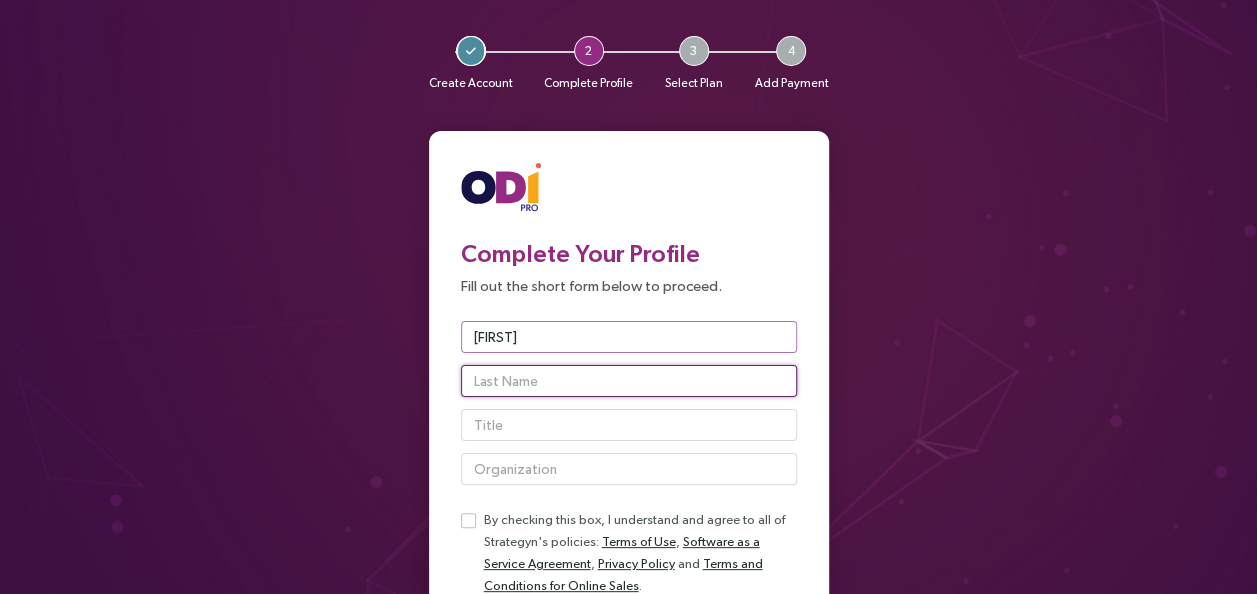 type on "Majid" 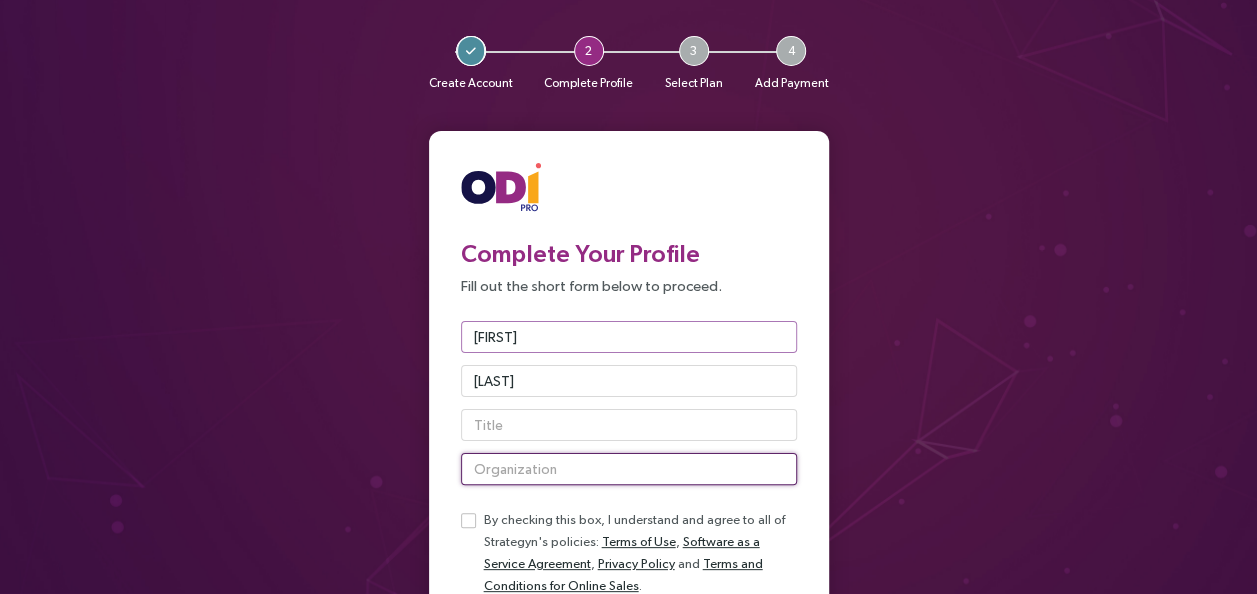 type on "Flexvyo Pvt Ltd" 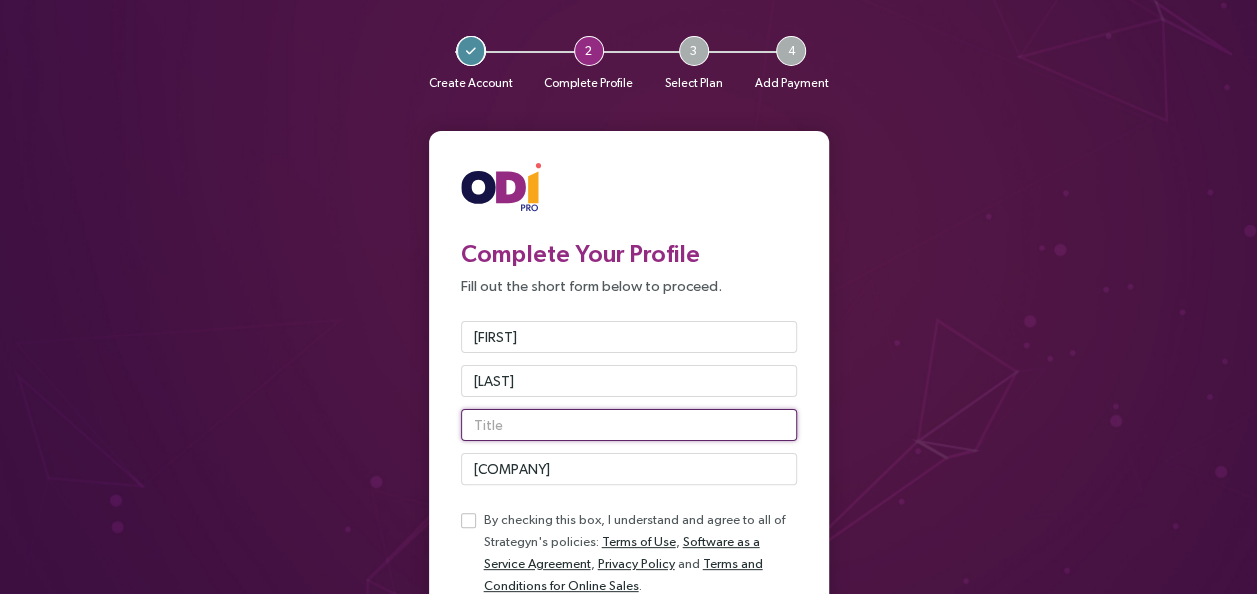 click at bounding box center (629, 337) 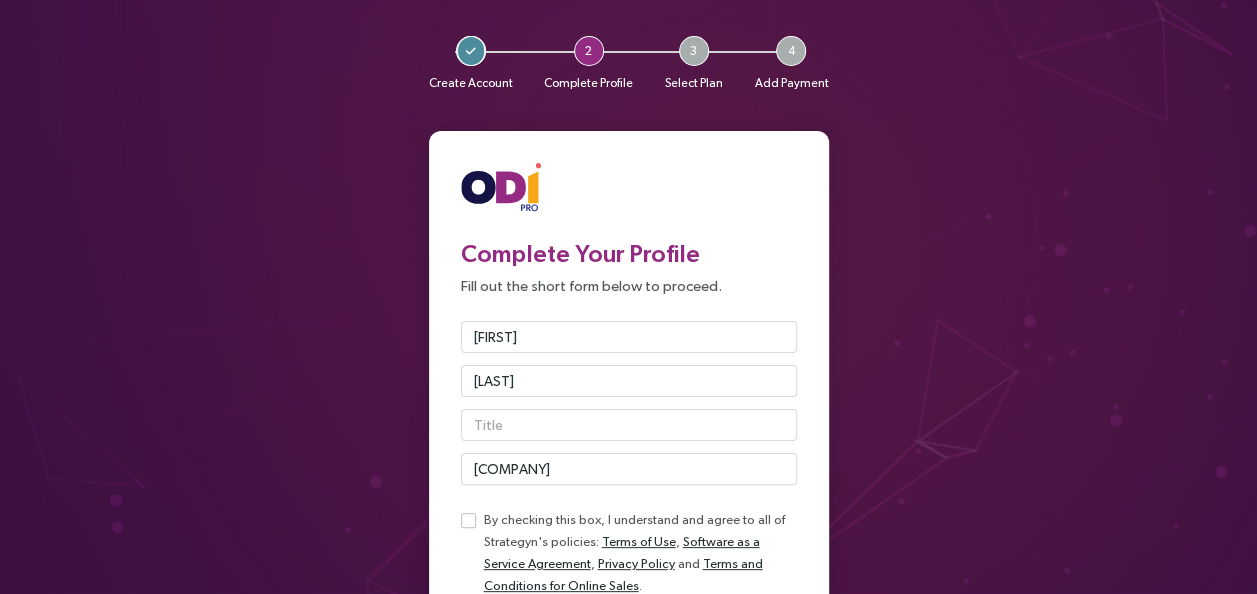 click on "Create Account 2 Complete Profile 3 Select Plan 4 Add Payment Complete Your Profile Fill out the short form below to proceed. Ansari Majid Flexvyo Pvt Ltd By checking this box, I understand and agree to all of Strategyn's policies:   Terms of Use ,   Software as a Service Agreement ,   Privacy Policy   and   Terms and Conditions for Online Sales . Continue to Select Your Plan  Not  nsworksocial@gmail.com ? Sign out © 2024   Strategyn LLC ." at bounding box center (628, 297) 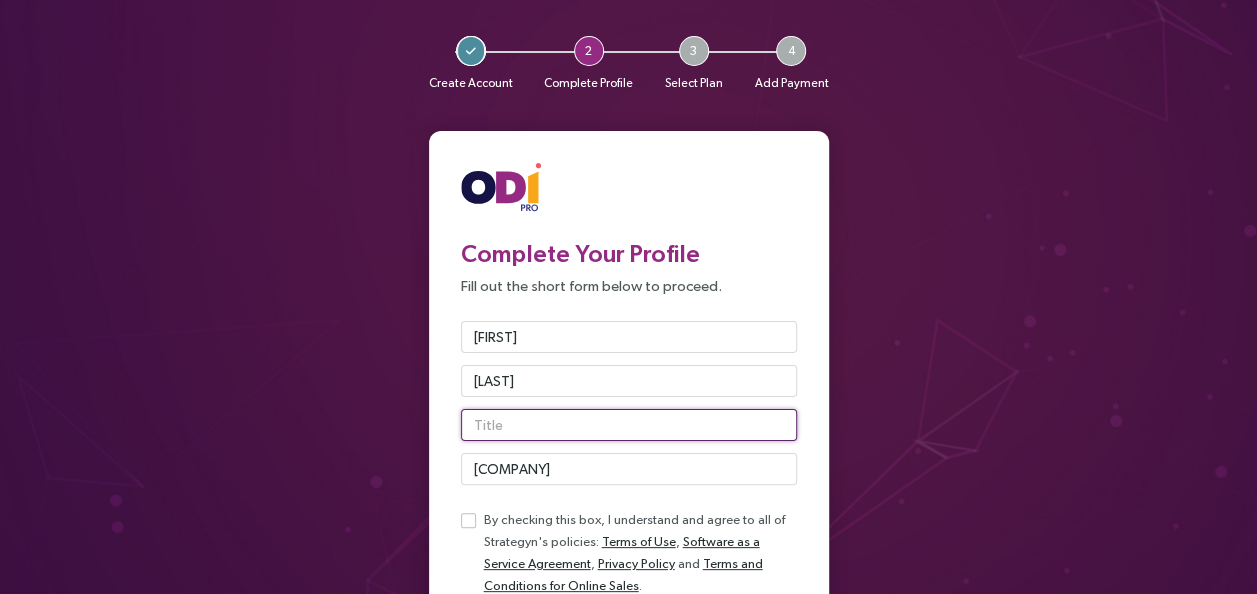 click at bounding box center (629, 337) 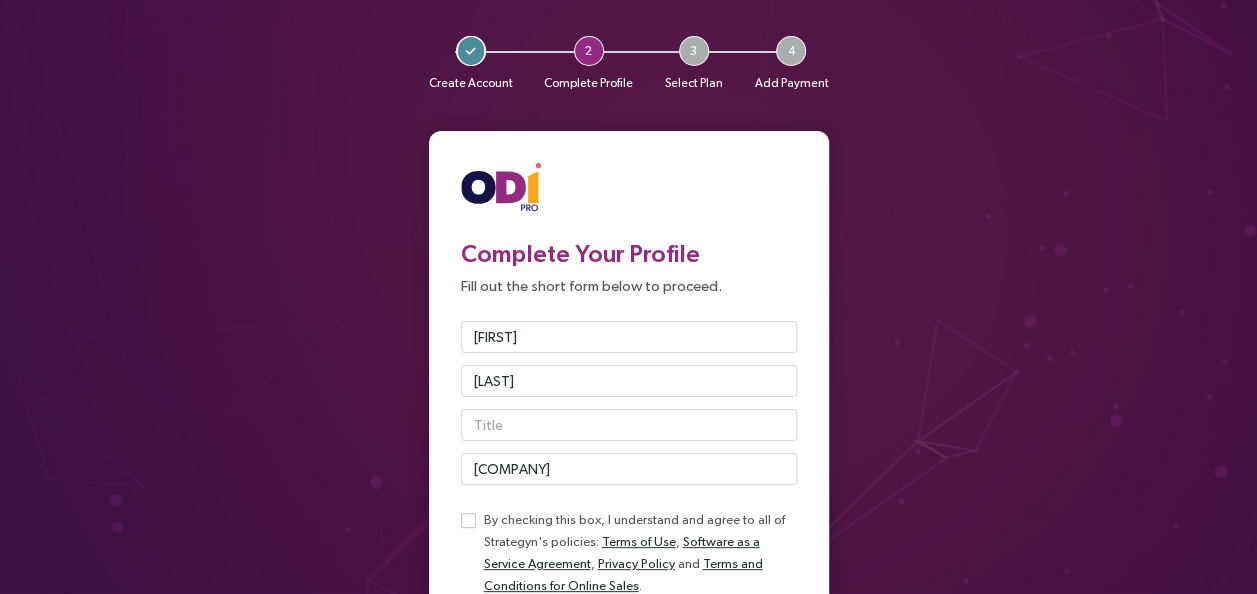 click on "Create Account 2 Complete Profile 3 Select Plan 4 Add Payment Complete Your Profile Fill out the short form below to proceed. Ansari Majid Flexvyo Pvt Ltd By checking this box, I understand and agree to all of Strategyn's policies:   Terms of Use ,   Software as a Service Agreement ,   Privacy Policy   and   Terms and Conditions for Online Sales . Continue to Select Your Plan  Not  nsworksocial@gmail.com ? Sign out © 2024   Strategyn LLC ." at bounding box center [628, 297] 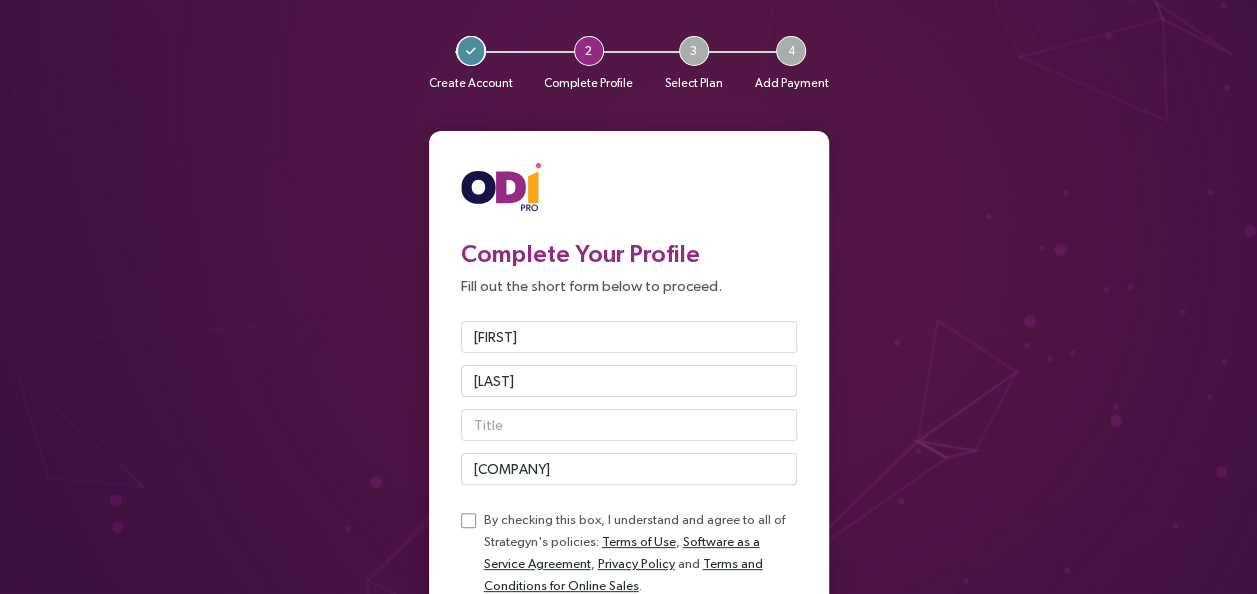 click at bounding box center [468, 520] 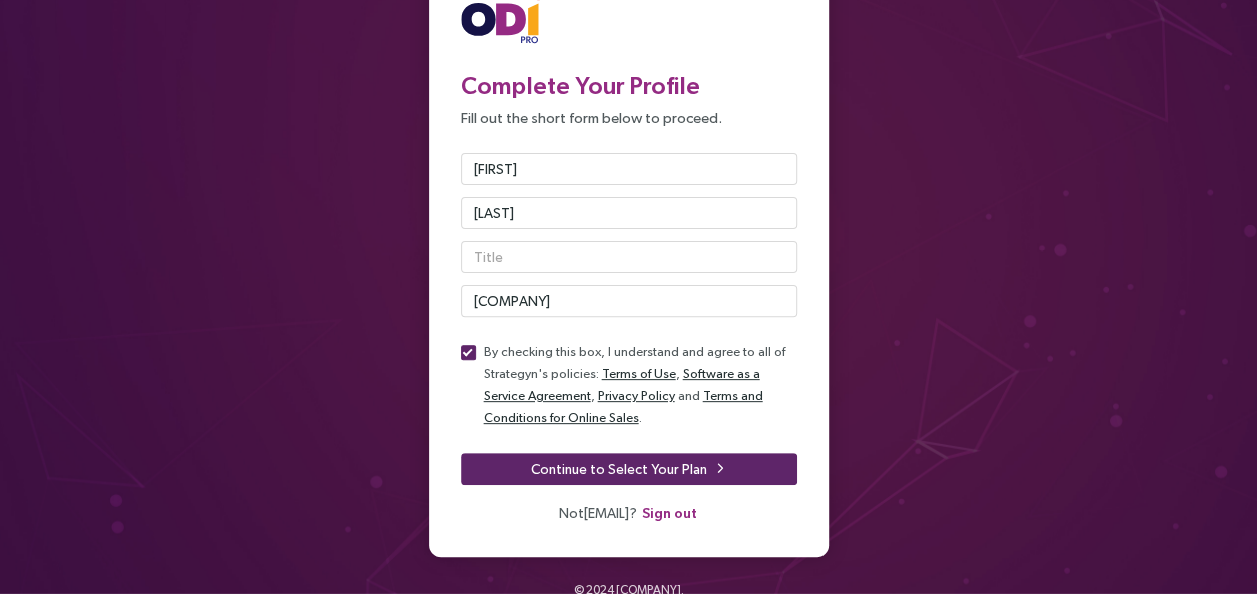 scroll, scrollTop: 174, scrollLeft: 0, axis: vertical 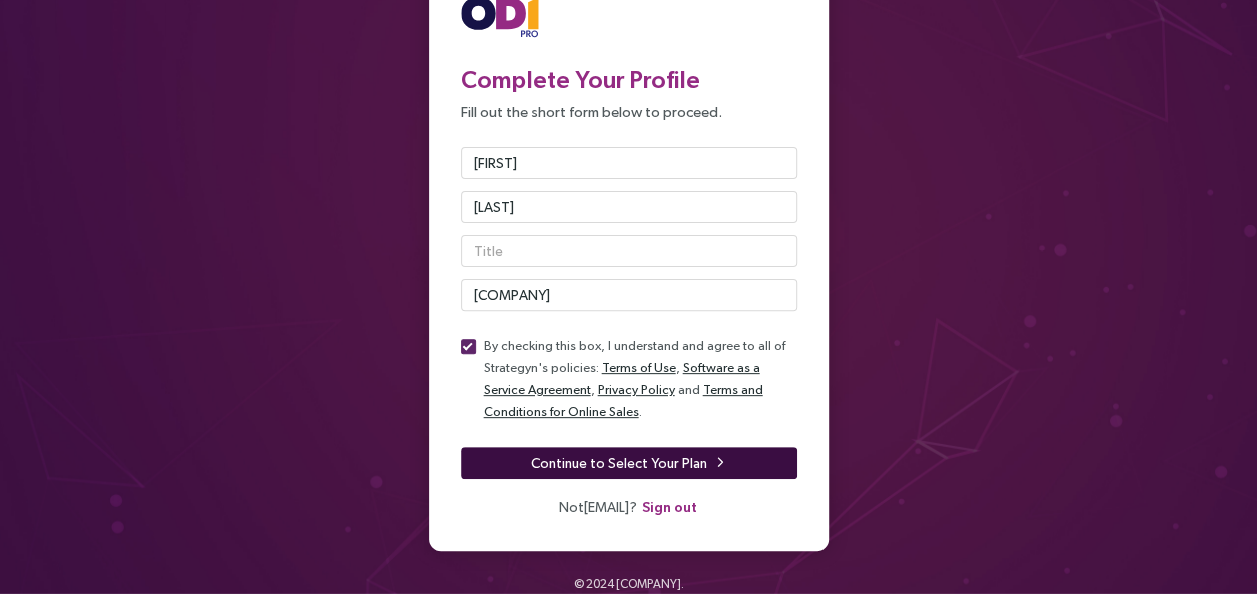 click on "Continue to Select Your Plan" at bounding box center (619, 463) 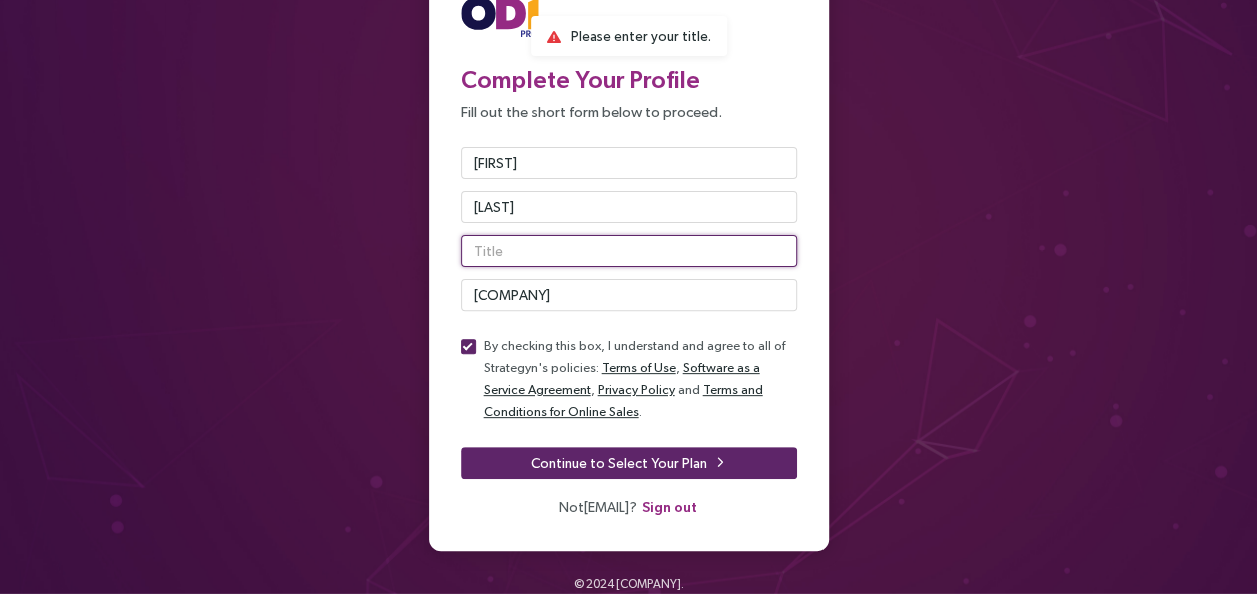 click at bounding box center (629, 163) 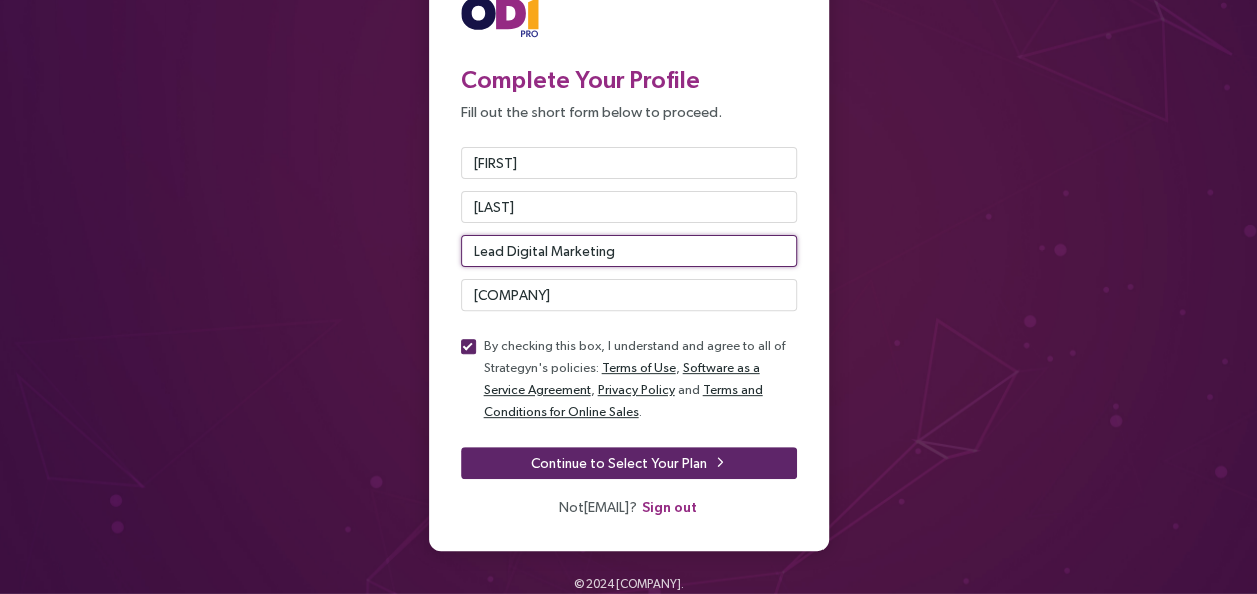 click on "Lead Digital Marketing" at bounding box center [629, 163] 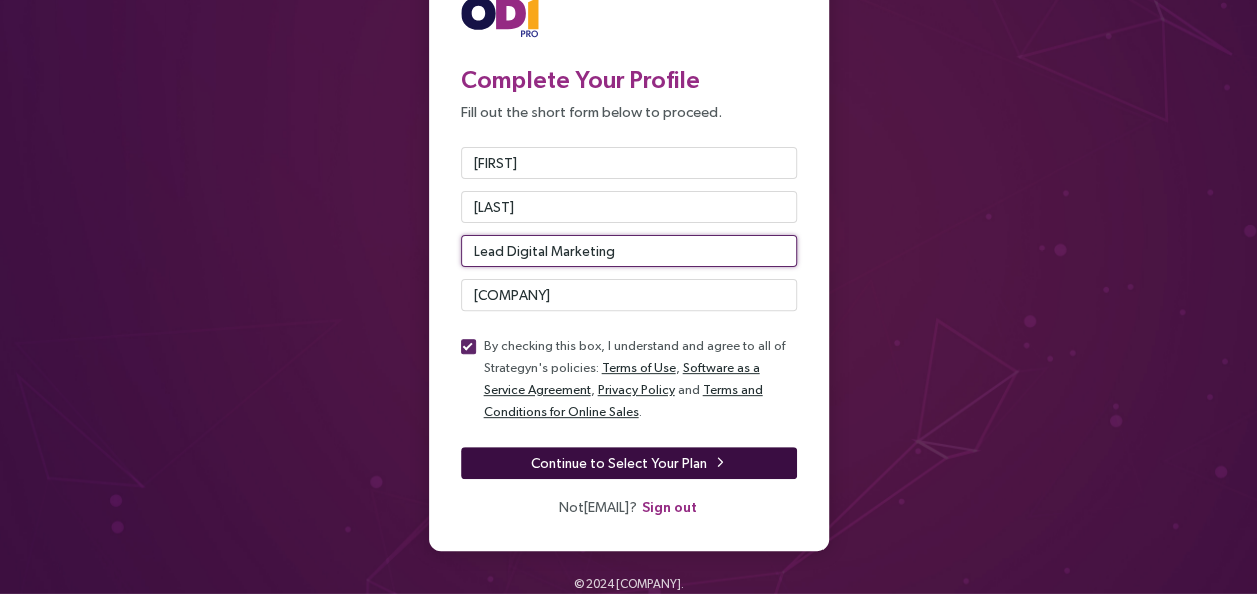 type on "Lead Digital Marketing" 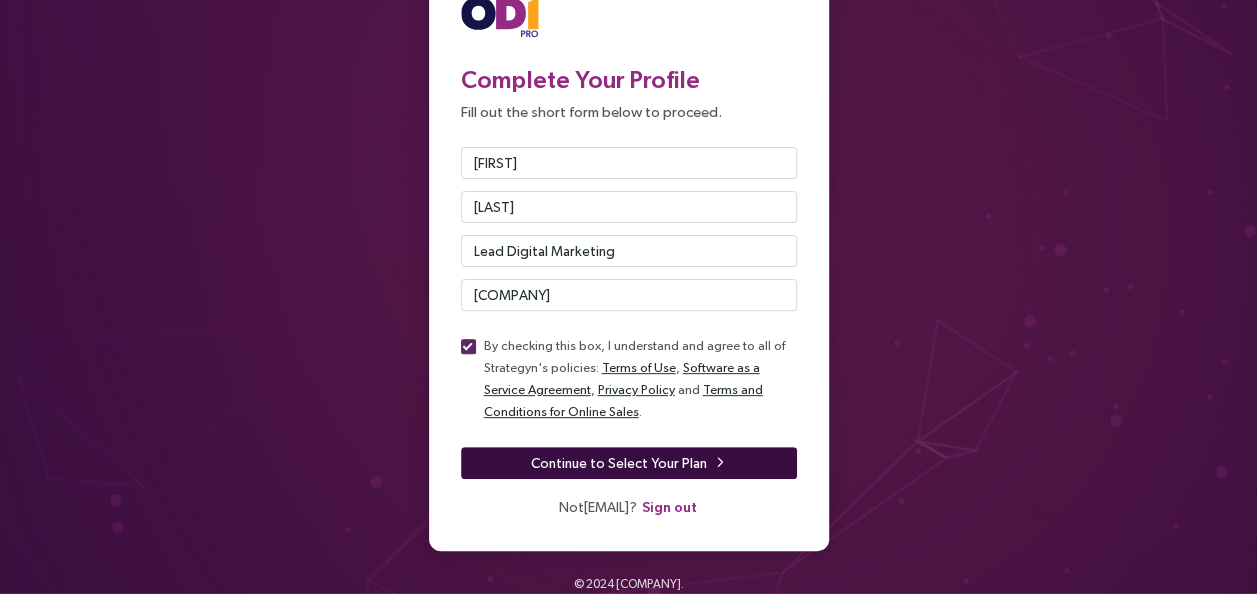 click on "Continue to Select Your Plan" at bounding box center [619, 463] 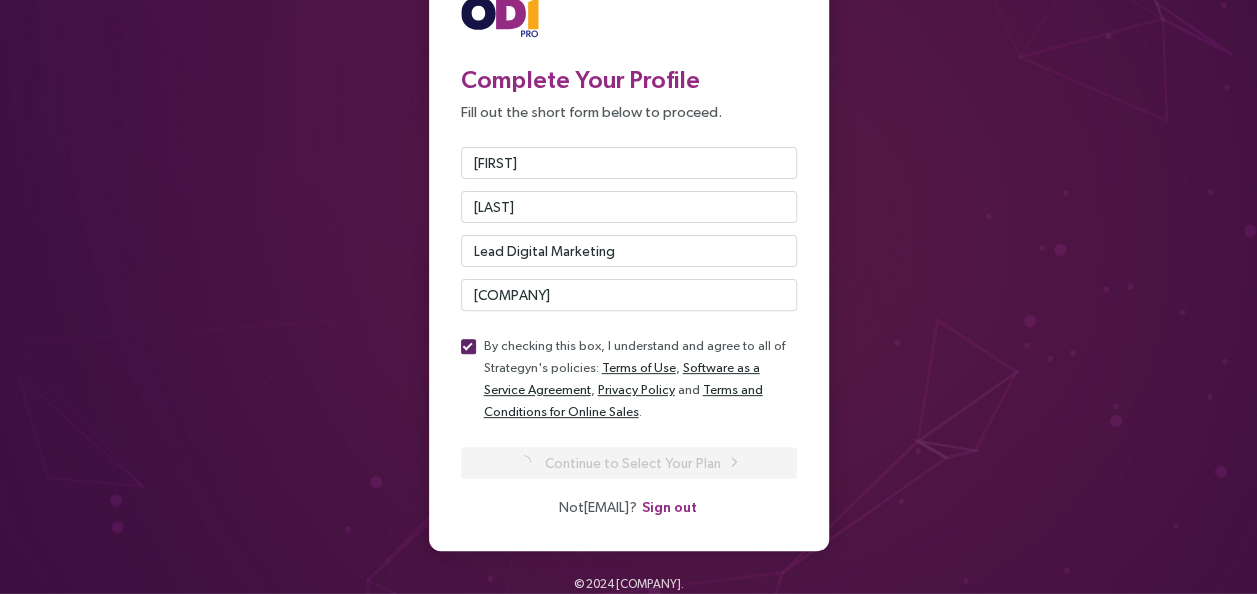 scroll, scrollTop: 0, scrollLeft: 0, axis: both 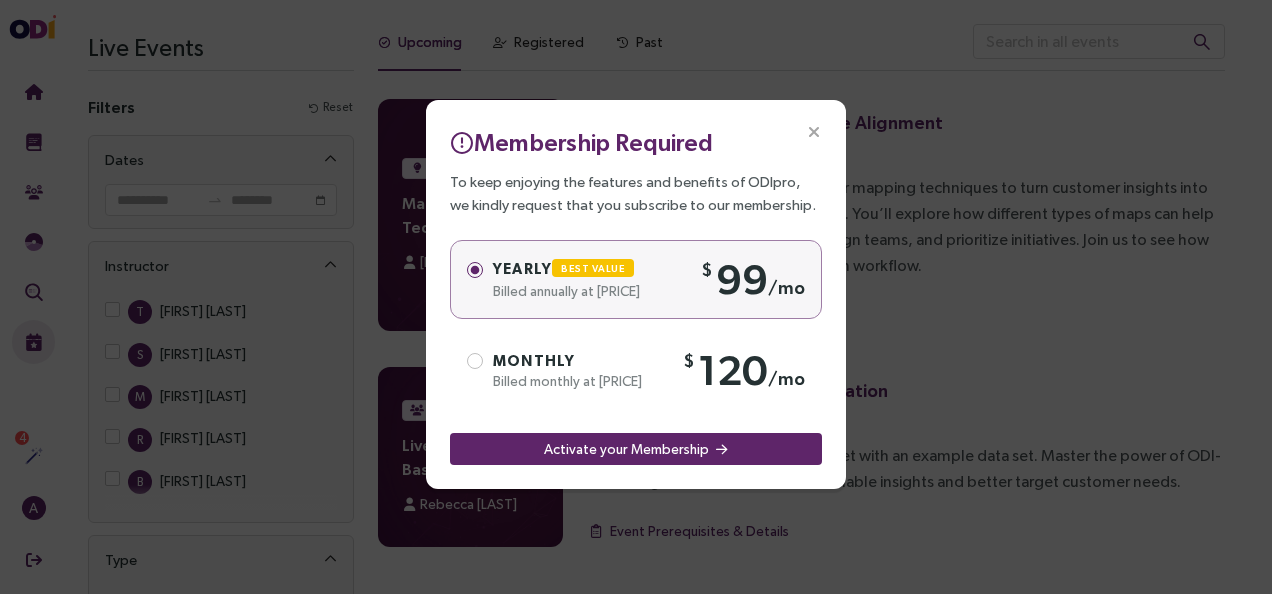 click at bounding box center [814, 133] 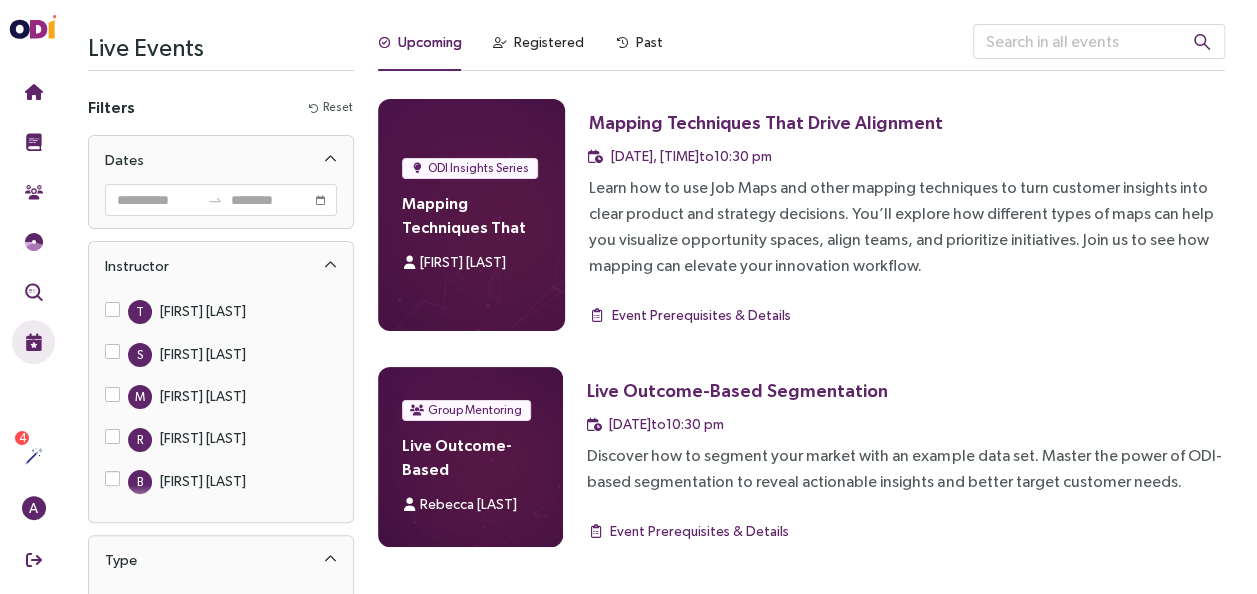 click on "Mapping Techniques That Drive Alignment" at bounding box center (766, 122) 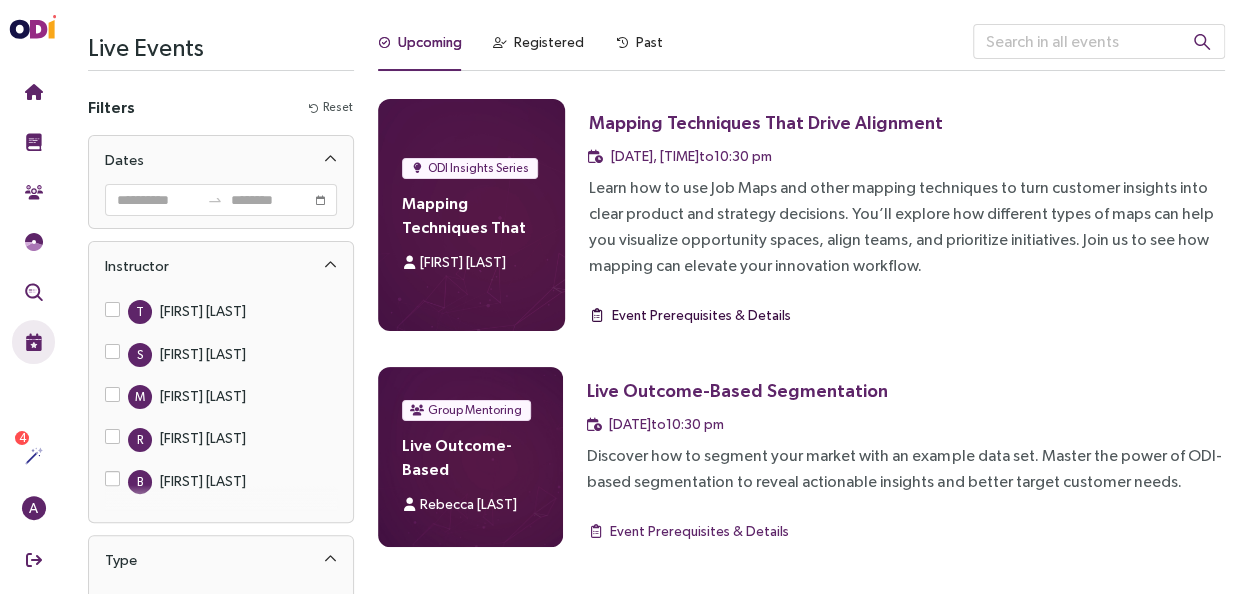 click on "Event Prerequisites & Details" at bounding box center (701, 315) 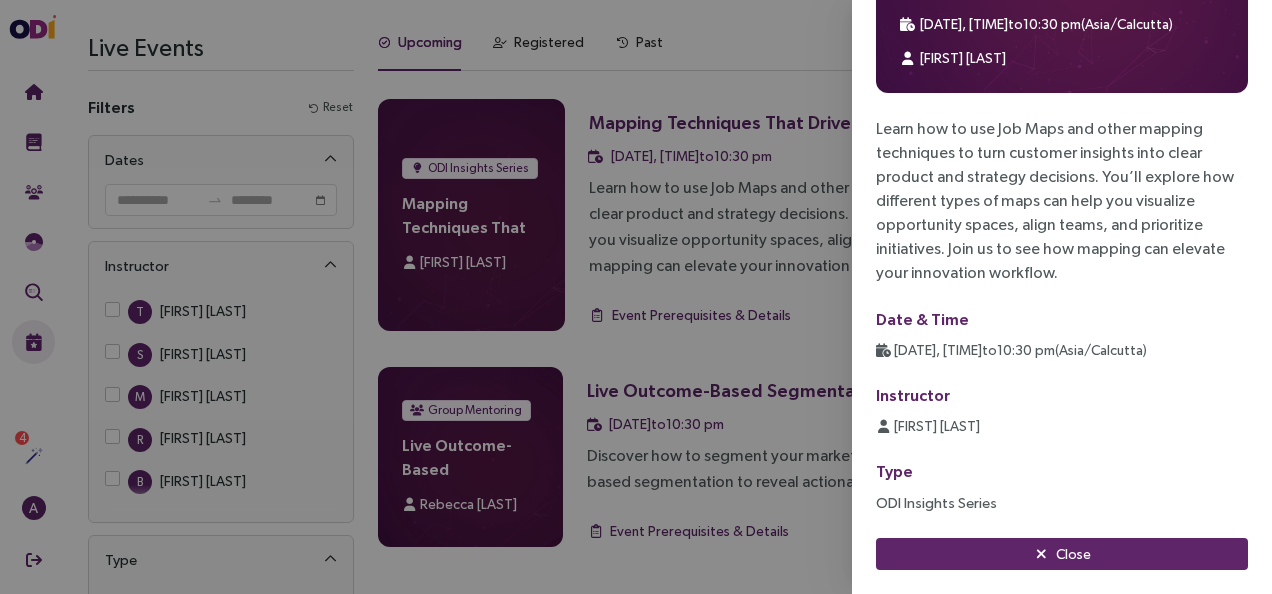 scroll, scrollTop: 0, scrollLeft: 0, axis: both 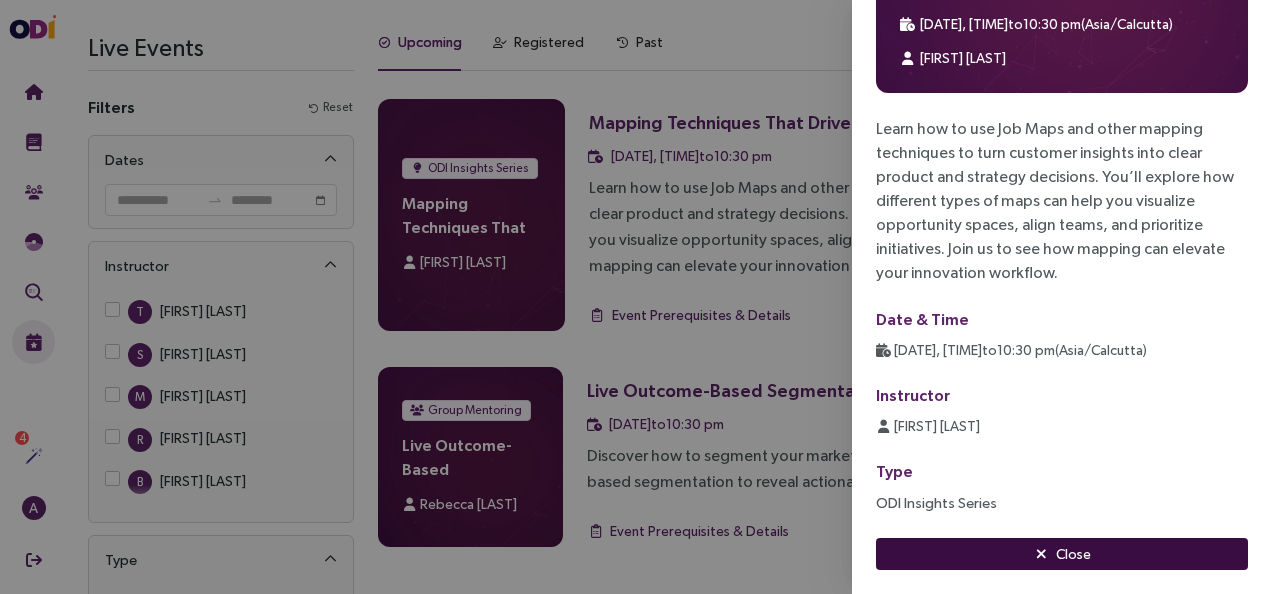 click on "Close" at bounding box center [1062, 554] 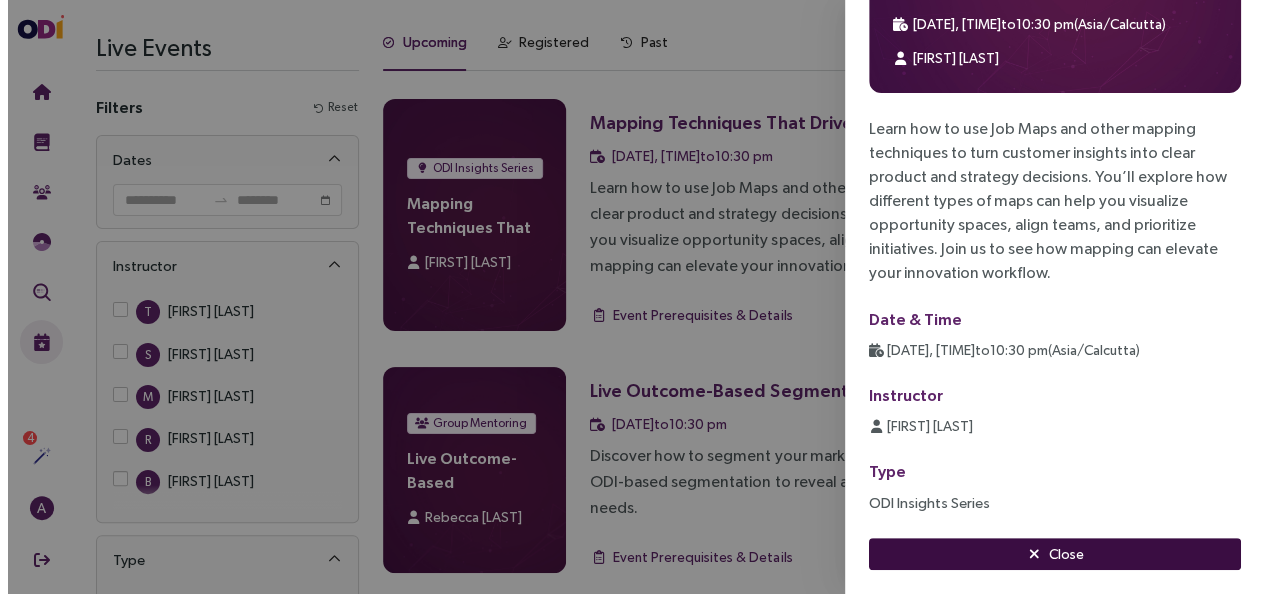 scroll, scrollTop: 0, scrollLeft: 0, axis: both 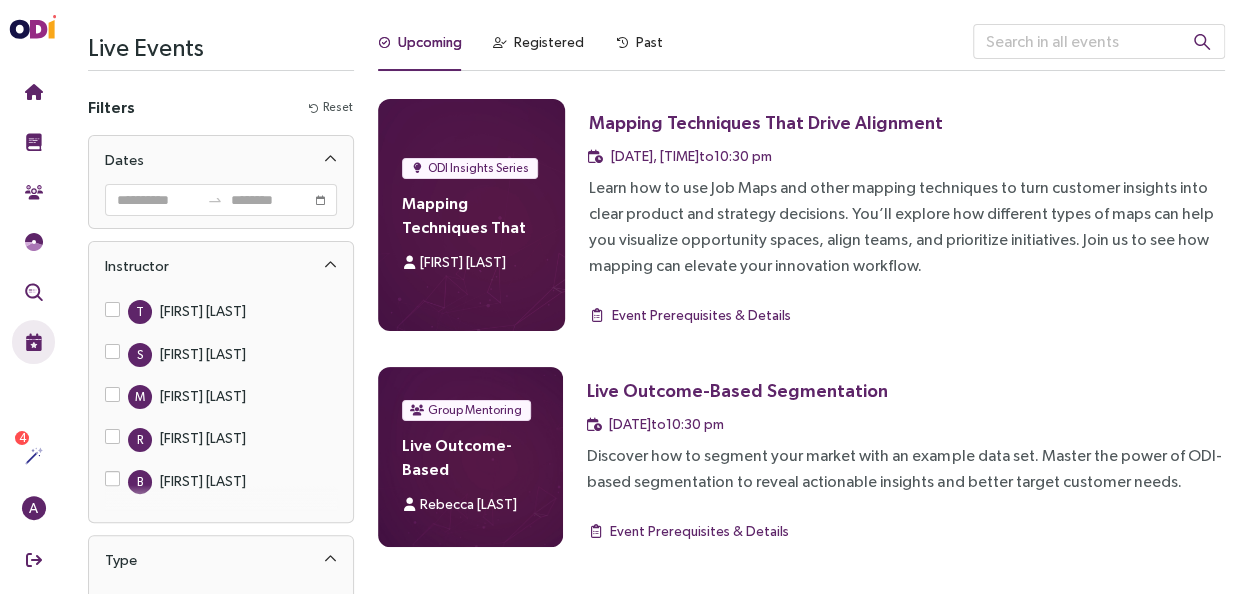 click on "[DATE], [TIME]" at bounding box center (596, 157) 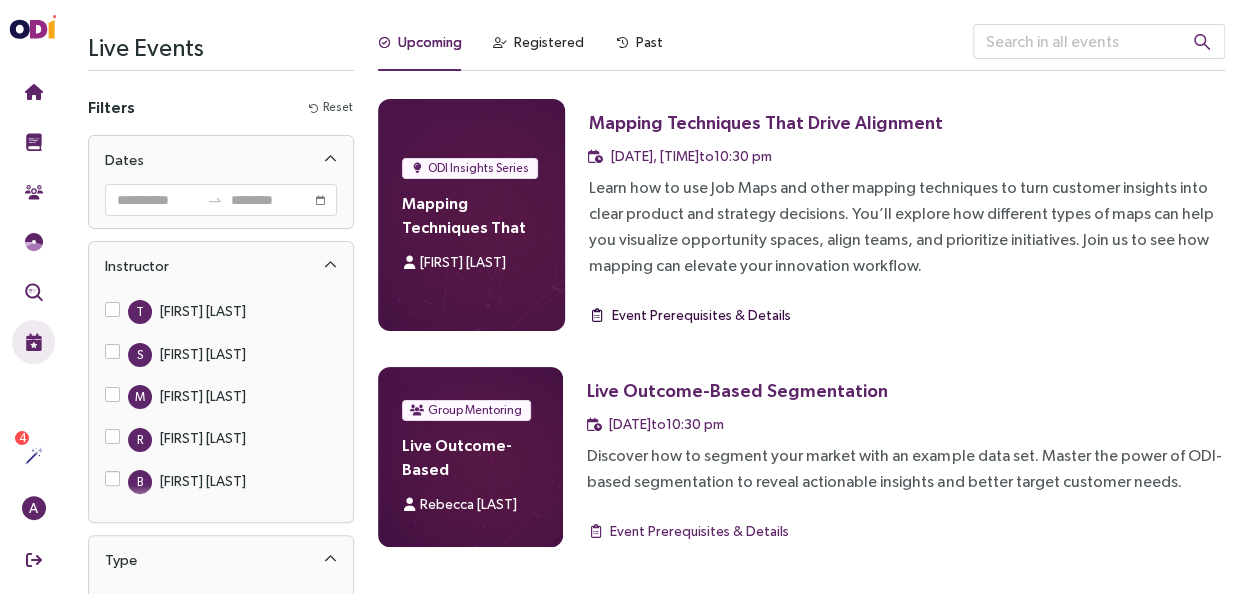 click on "Event Prerequisites & Details" at bounding box center [701, 315] 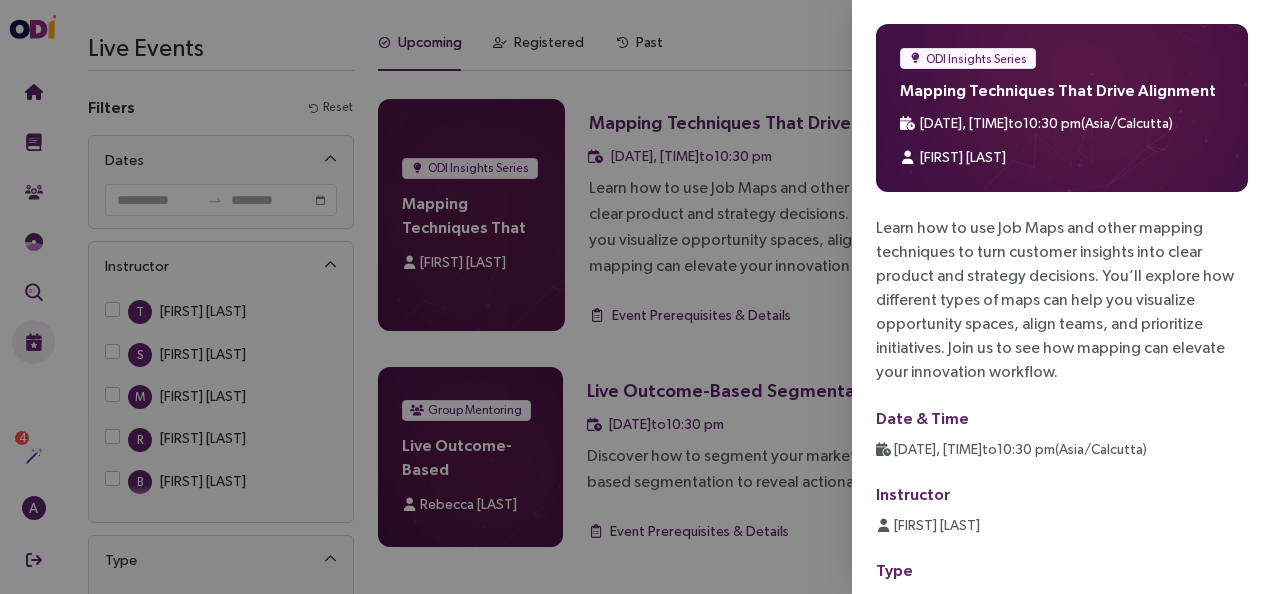click at bounding box center (636, 297) 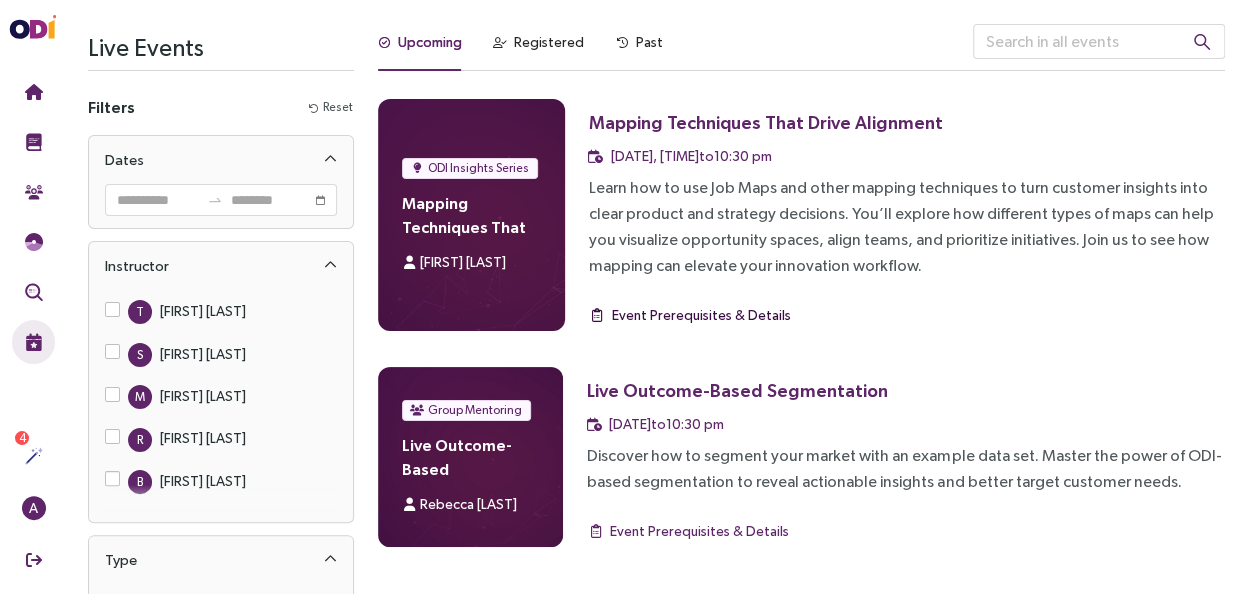 click on "Event Prerequisites & Details" at bounding box center (701, 315) 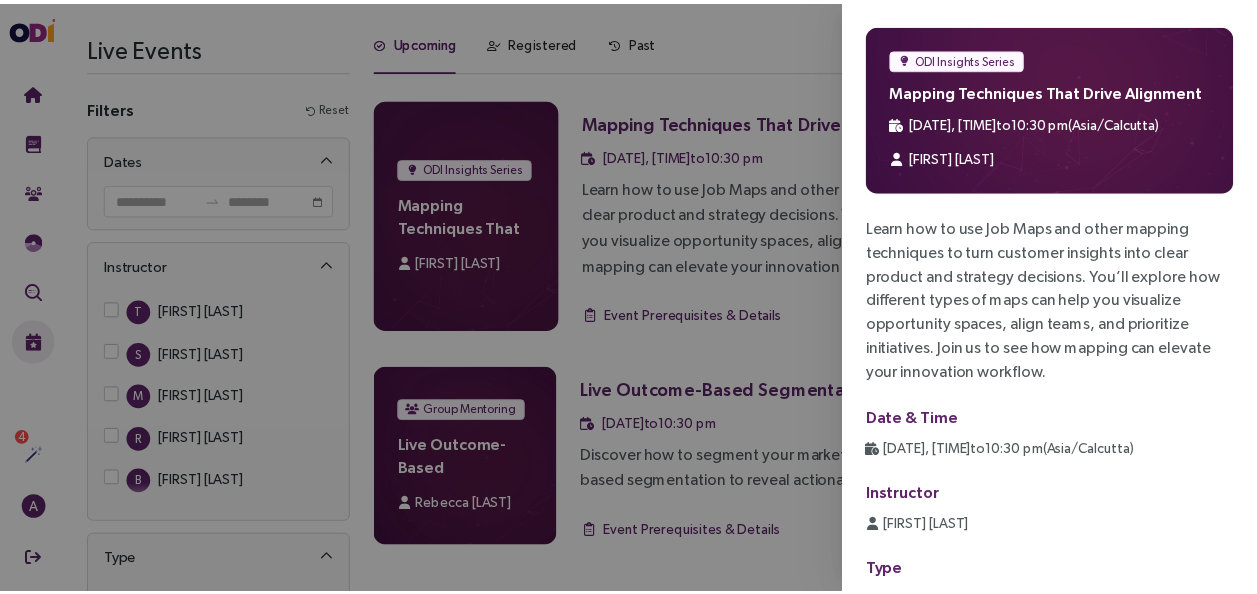 scroll, scrollTop: 99, scrollLeft: 0, axis: vertical 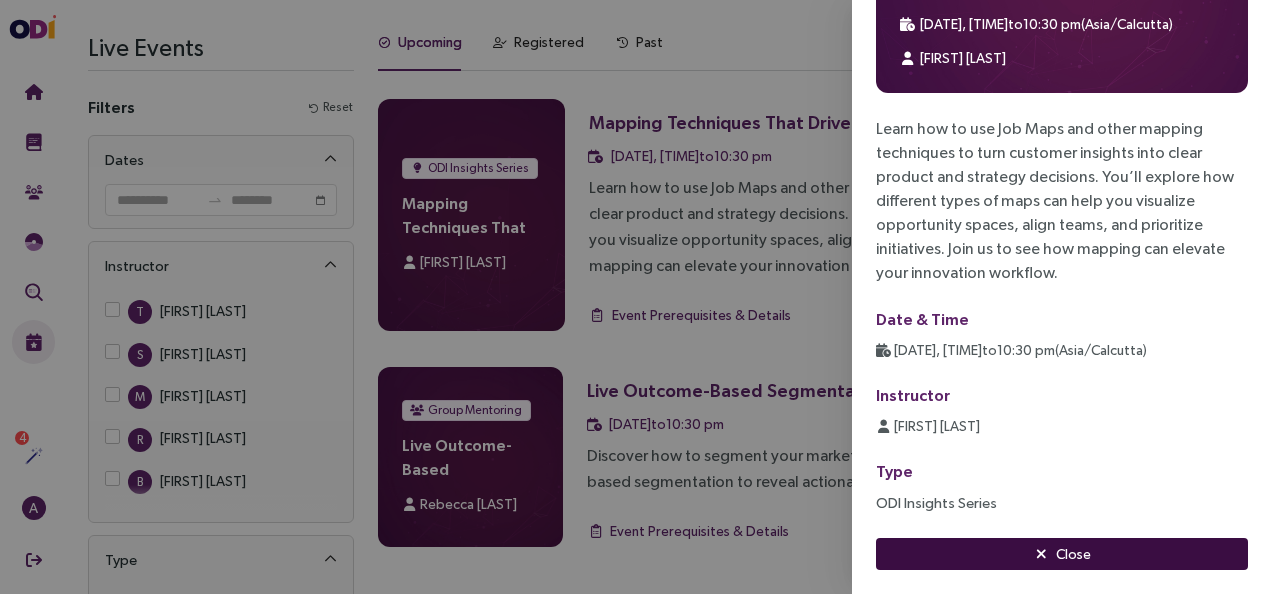 click at bounding box center [1041, 554] 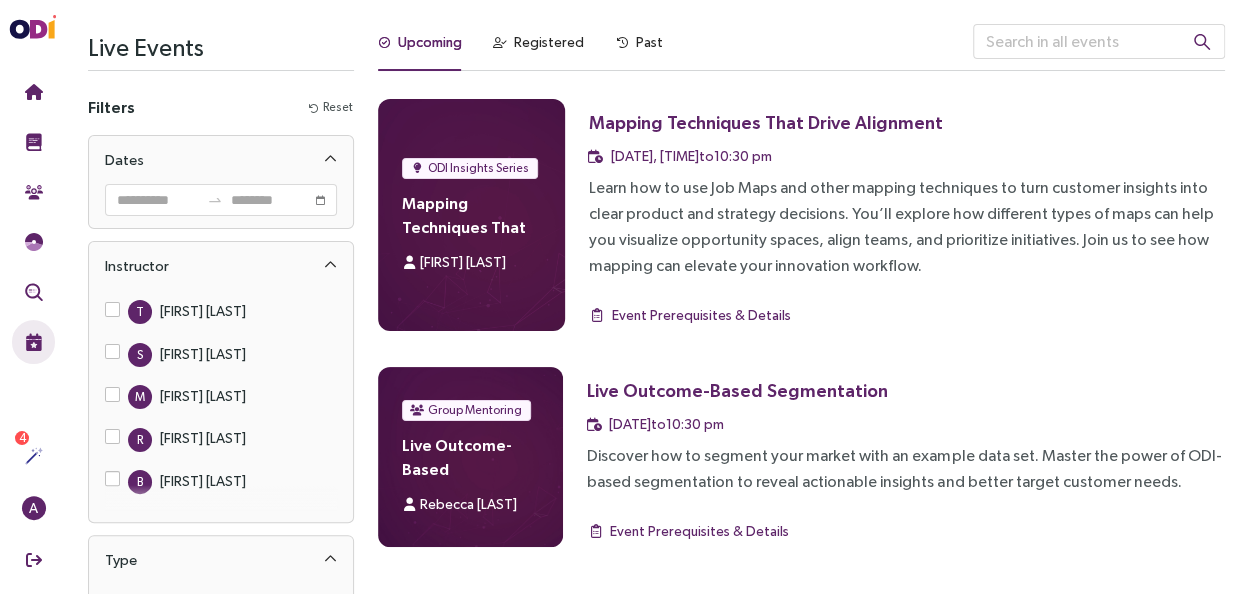 scroll, scrollTop: 0, scrollLeft: 0, axis: both 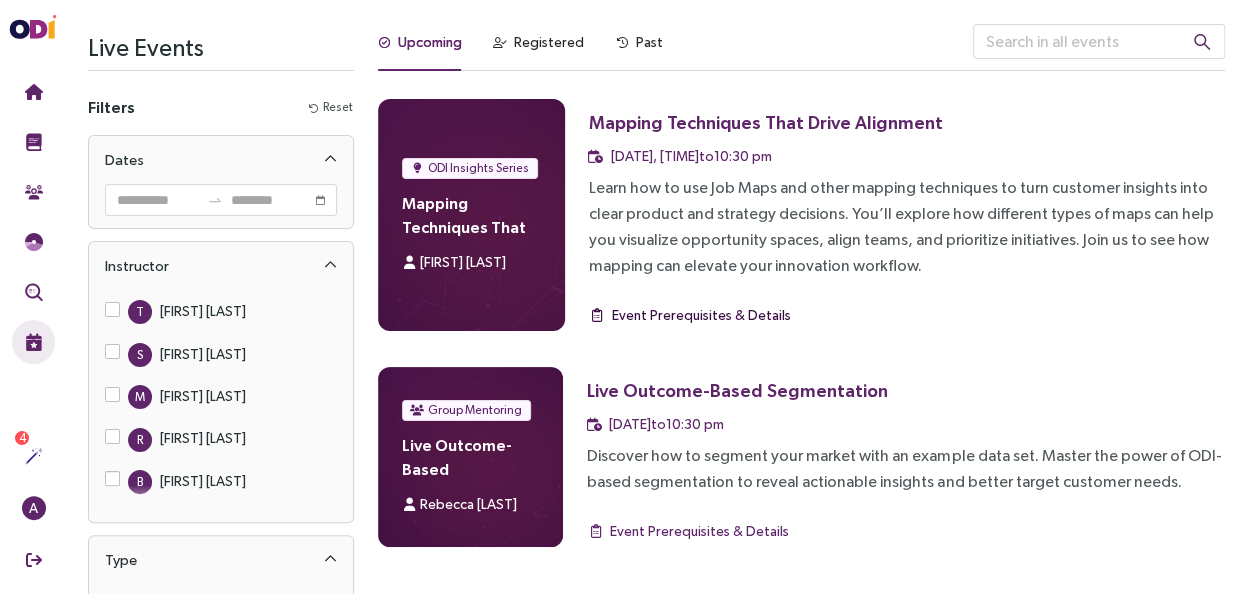 click on "Event Prerequisites & Details" at bounding box center (701, 315) 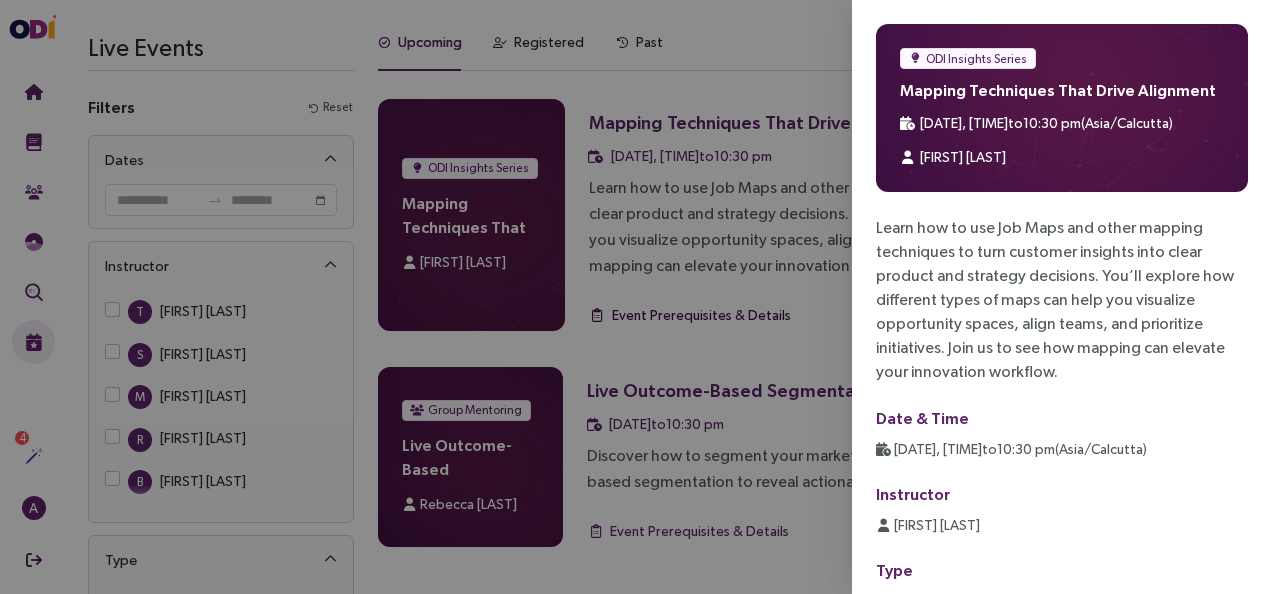click at bounding box center [636, 297] 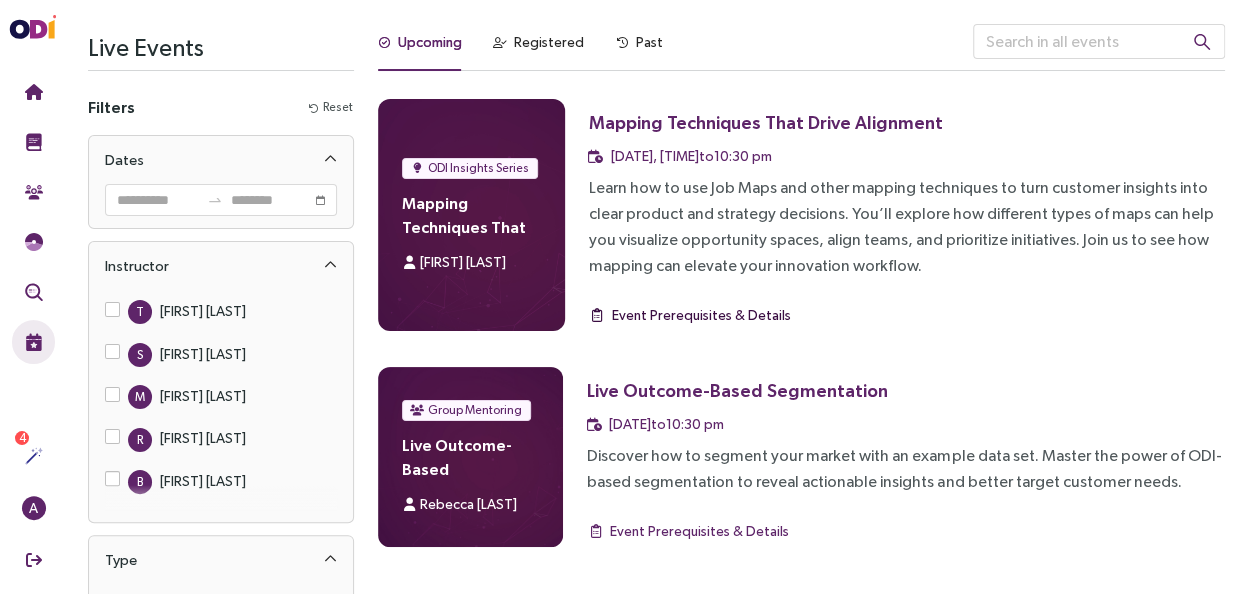 click at bounding box center [1257, 297] 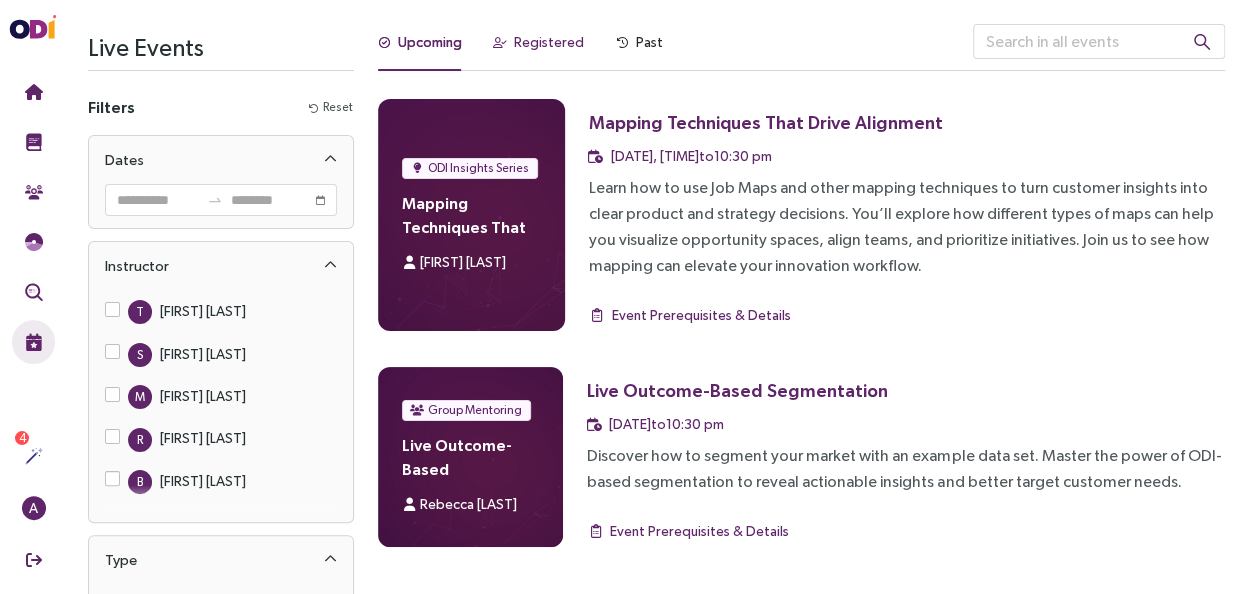click on "Registered" at bounding box center [549, 42] 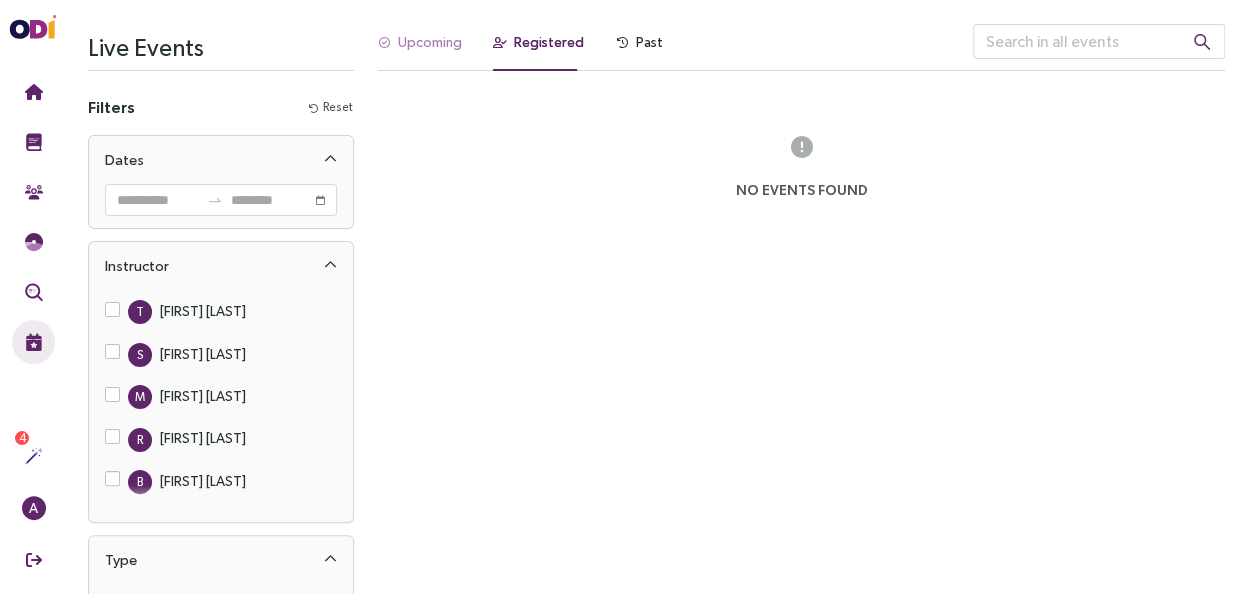 click on "Upcoming" at bounding box center (420, 47) 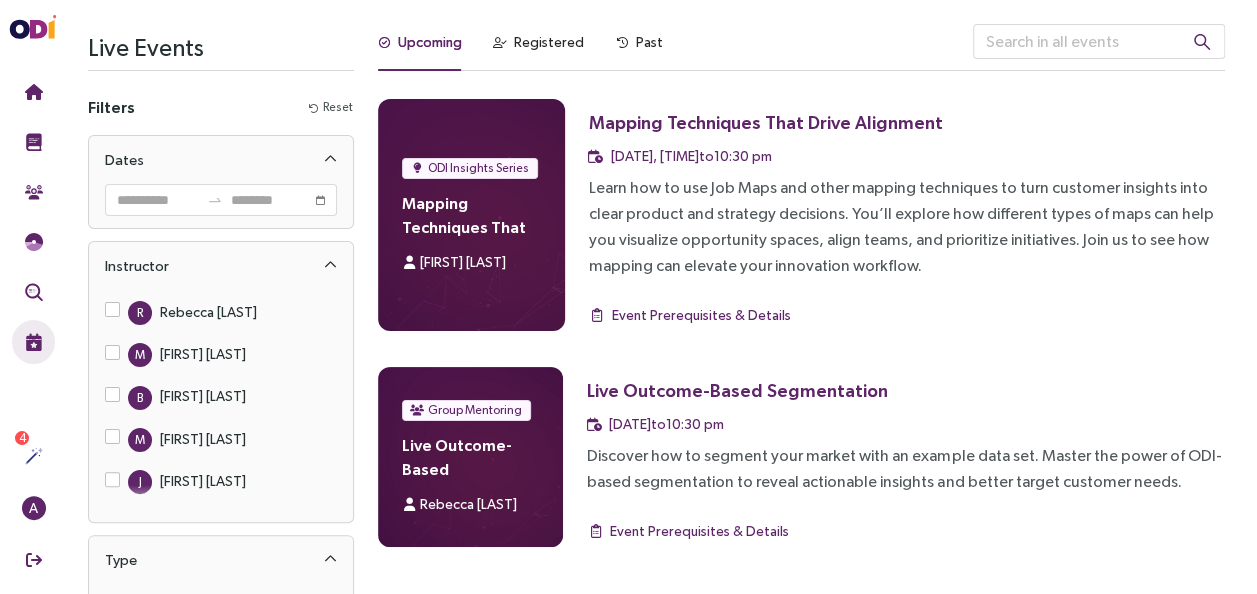scroll, scrollTop: 0, scrollLeft: 0, axis: both 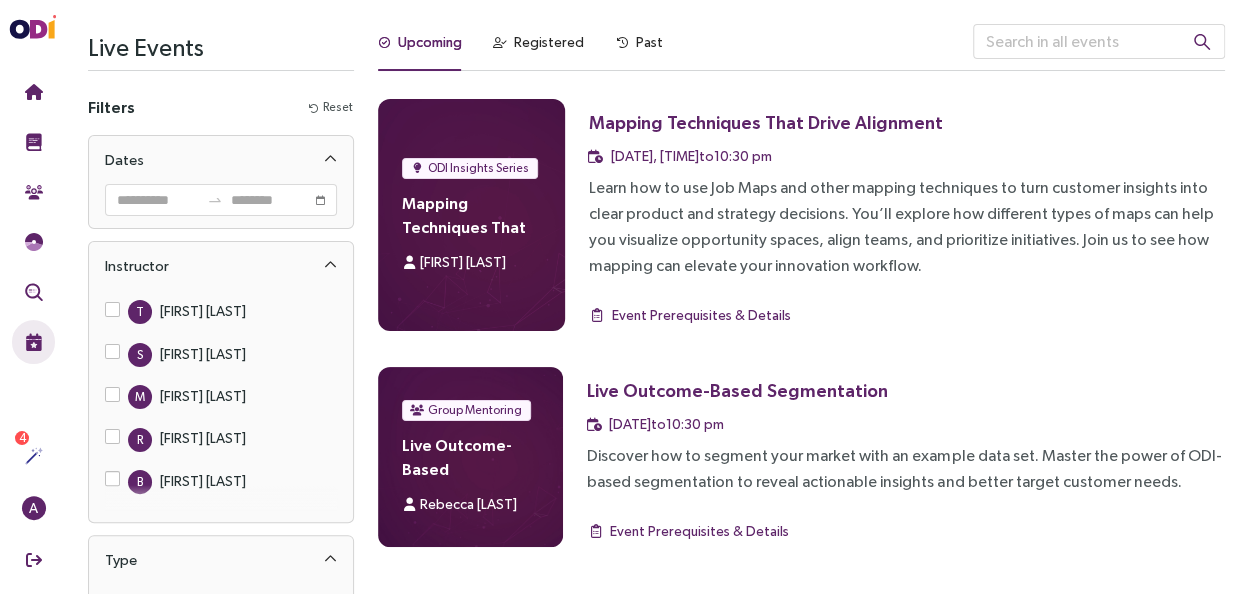 click on "Mapping Techniques That Drive Alignment" at bounding box center [471, 215] 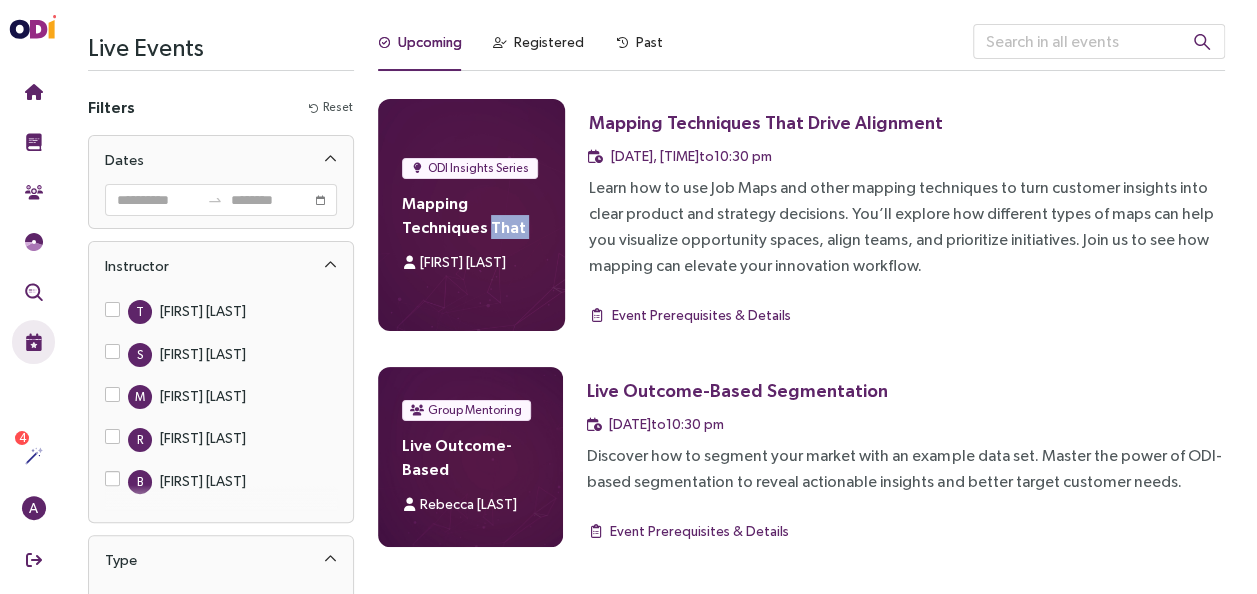 click on "Mapping Techniques That Drive Alignment" at bounding box center [471, 215] 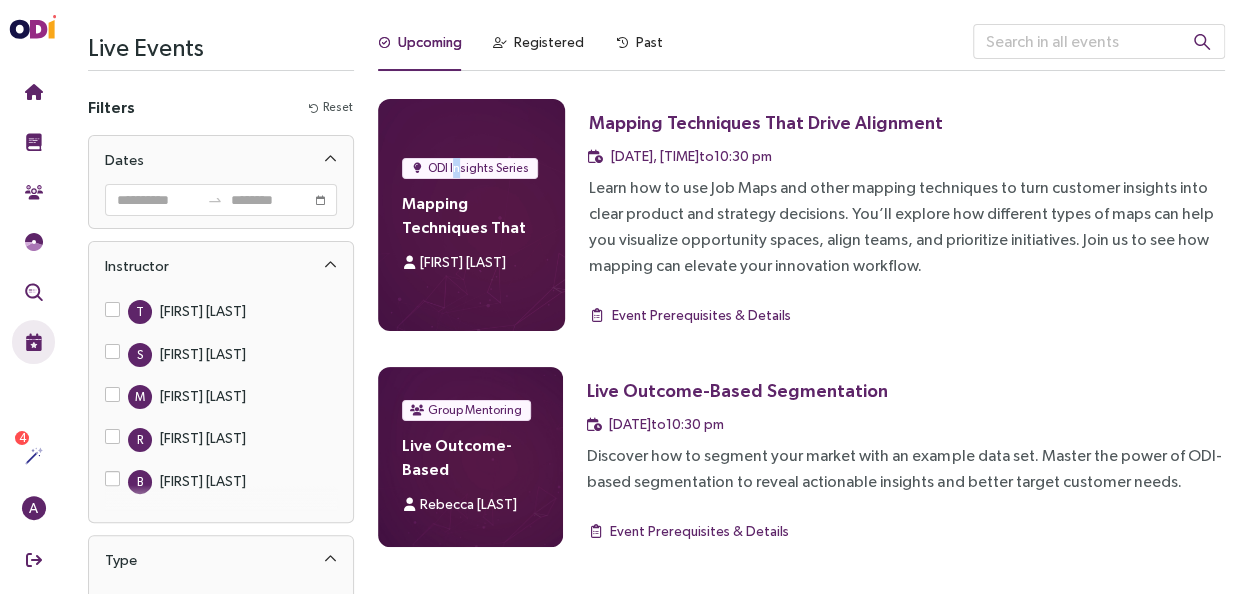 drag, startPoint x: 485, startPoint y: 222, endPoint x: 457, endPoint y: 168, distance: 60.827625 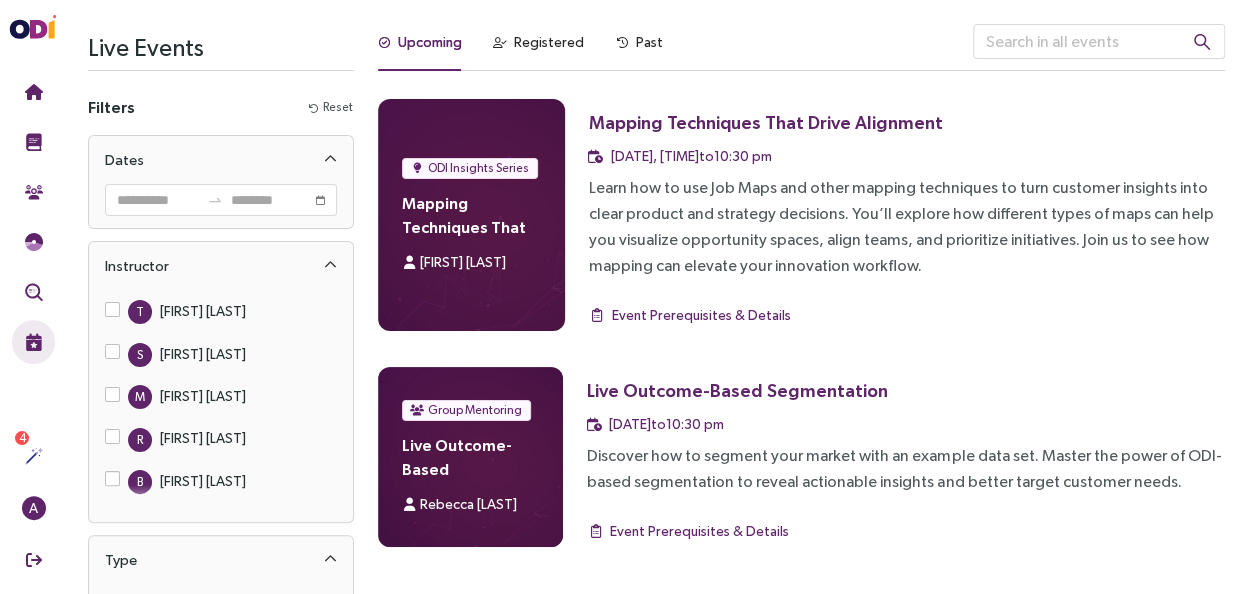 drag, startPoint x: 457, startPoint y: 168, endPoint x: 448, endPoint y: 253, distance: 85.47514 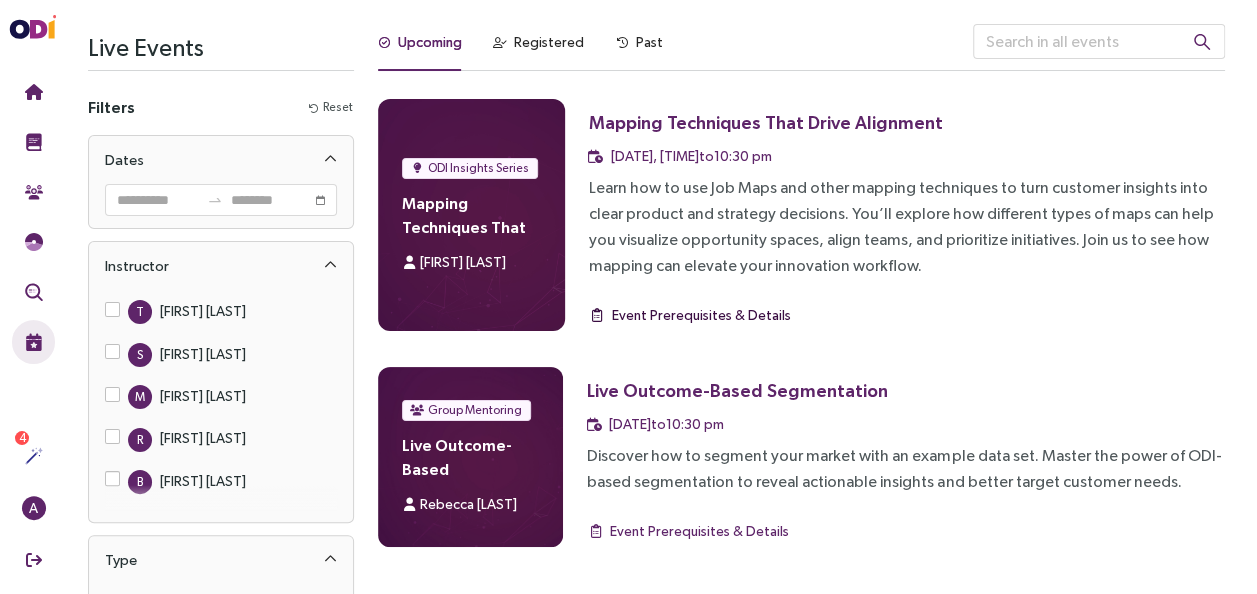 click on "Event Prerequisites & Details" at bounding box center [701, 315] 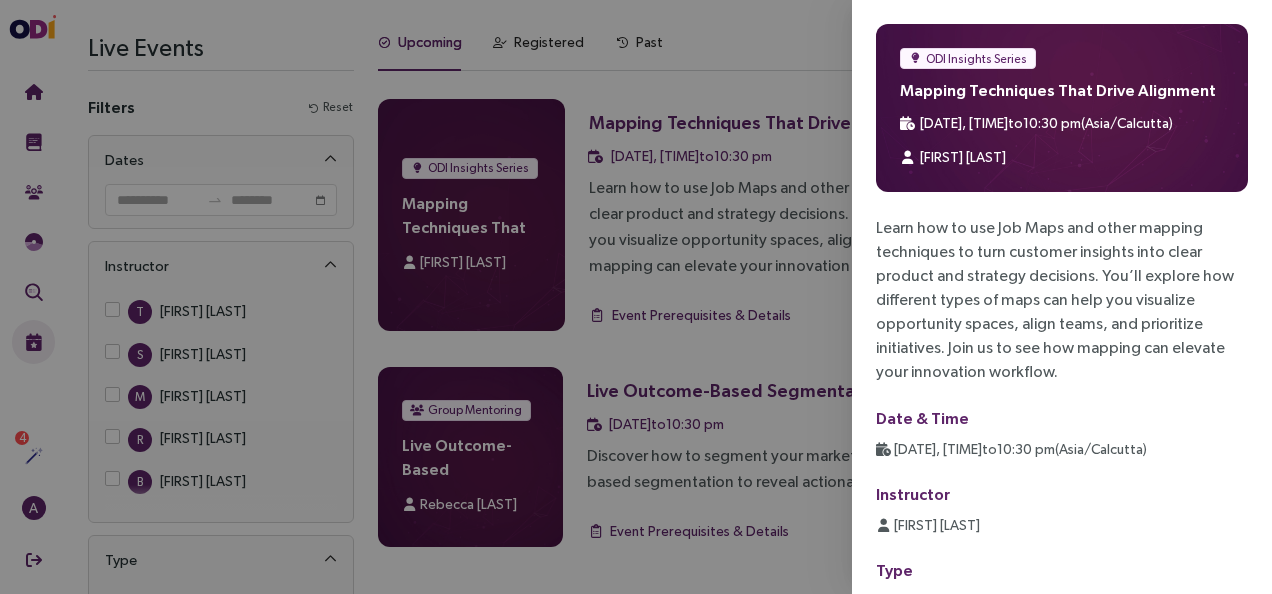 click at bounding box center [636, 297] 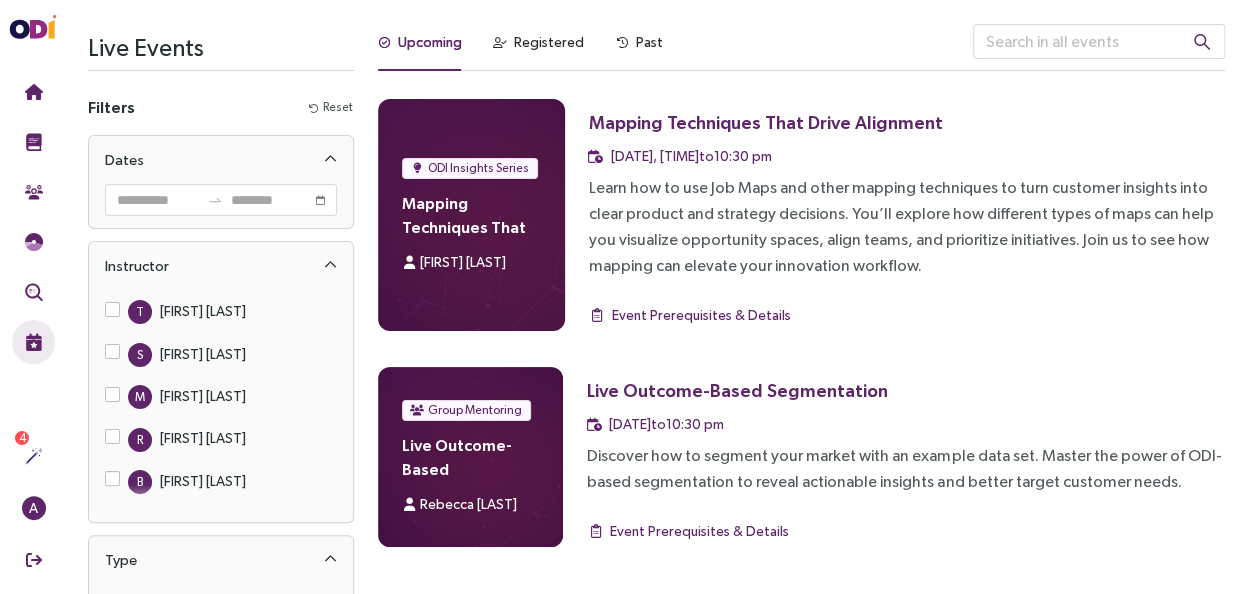 click on "[DATE], [TIME]" at bounding box center [596, 157] 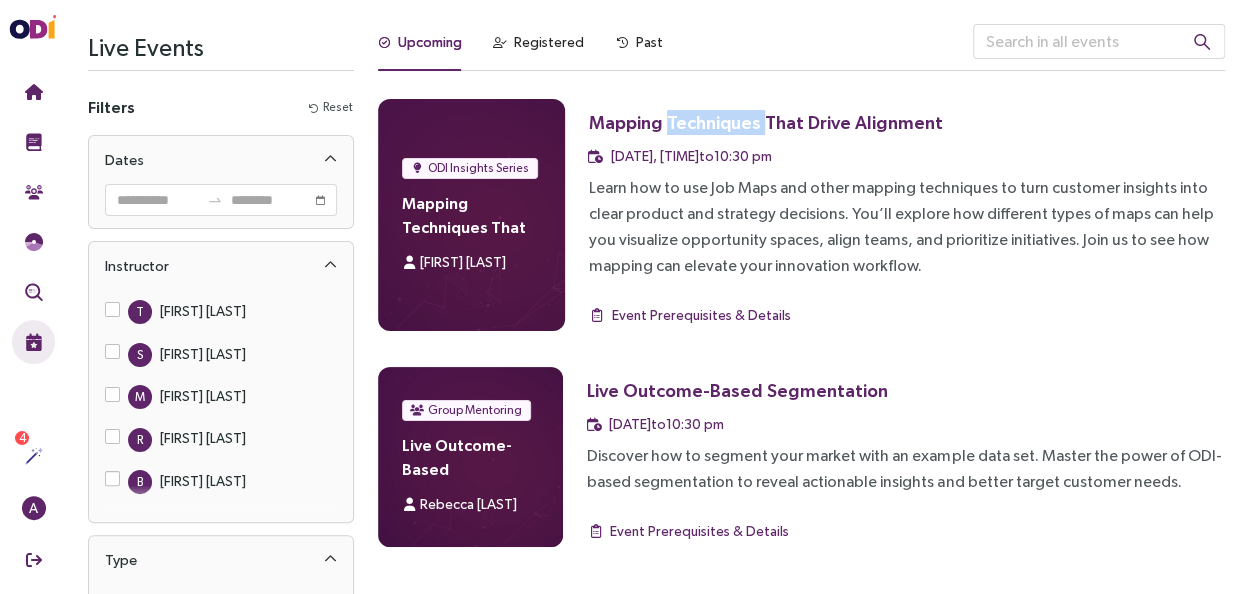 click on "Mapping Techniques That Drive Alignment" at bounding box center (766, 122) 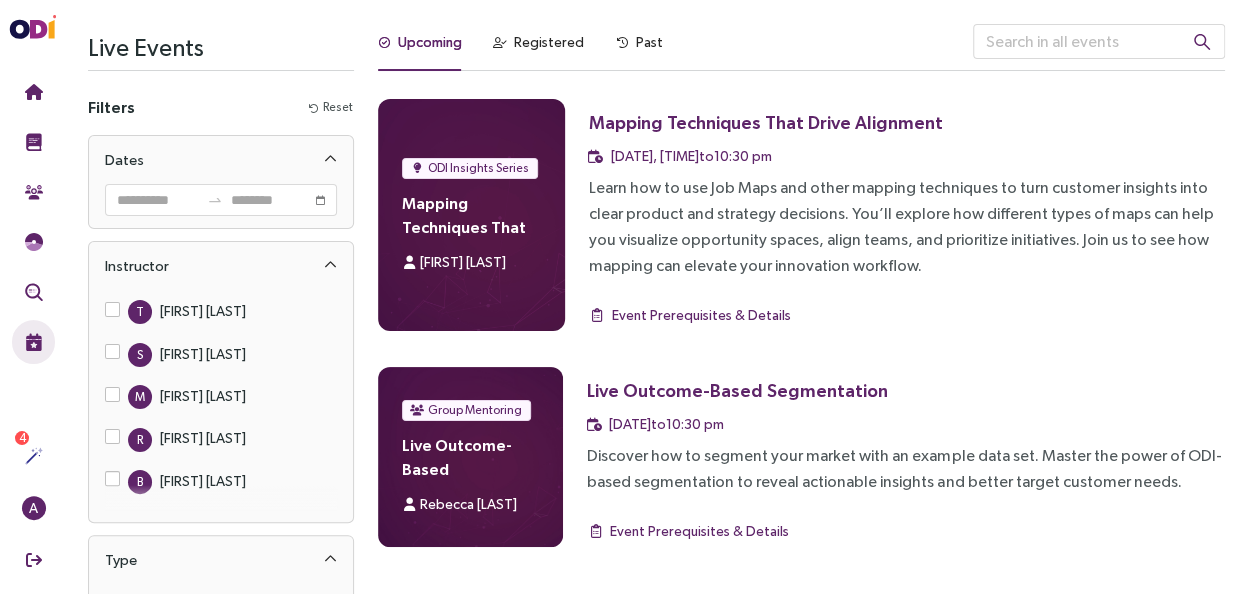 drag, startPoint x: 706, startPoint y: 123, endPoint x: 624, endPoint y: 207, distance: 117.388245 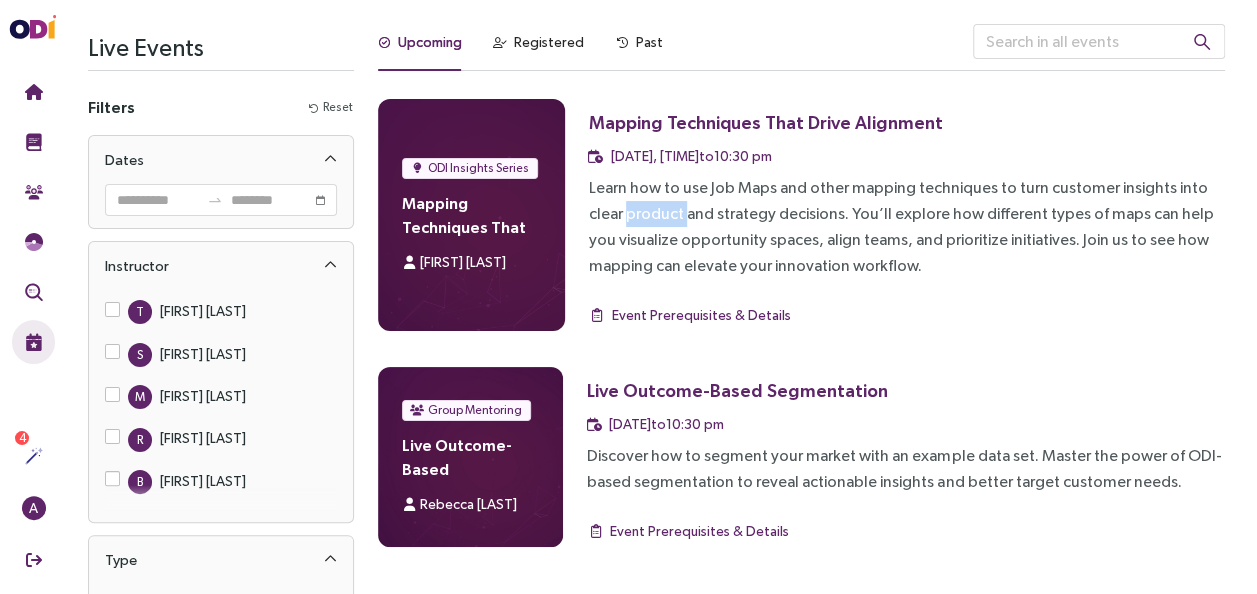 click on "Learn how to use Job Maps and other mapping techniques to turn customer insights into clear product and strategy decisions. You’ll explore how different types of maps can help you visualize opportunity spaces, align teams, and prioritize initiatives. Join us to see how mapping can elevate your innovation workflow." at bounding box center [907, 227] 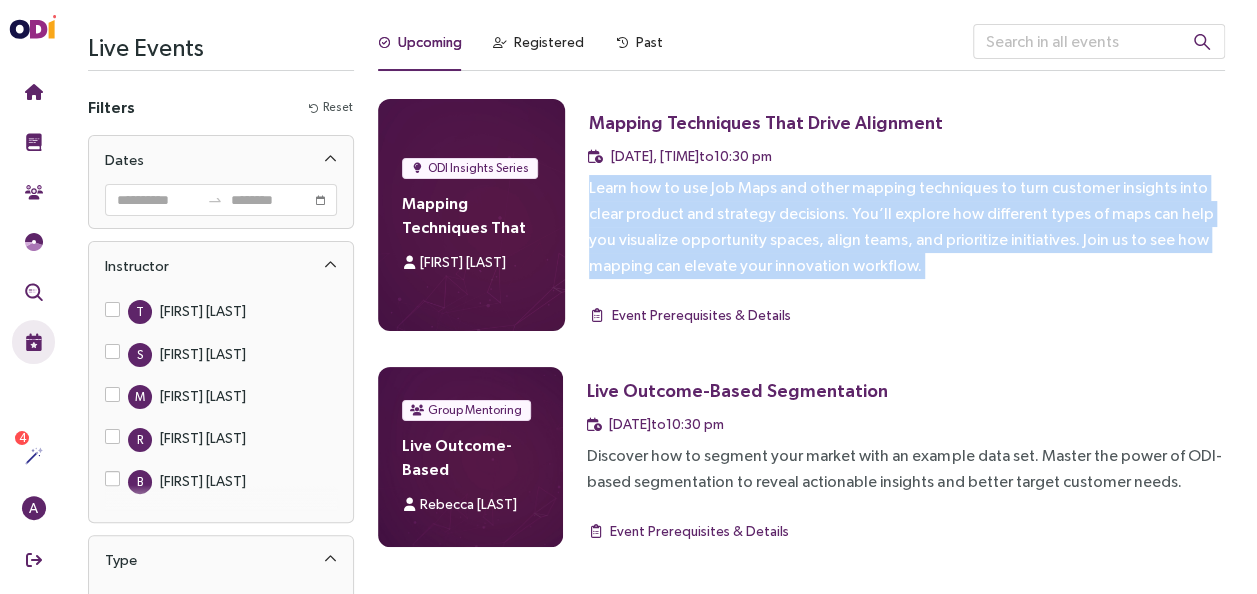 click on "Learn how to use Job Maps and other mapping techniques to turn customer insights into clear product and strategy decisions. You’ll explore how different types of maps can help you visualize opportunity spaces, align teams, and prioritize initiatives. Join us to see how mapping can elevate your innovation workflow." at bounding box center [907, 227] 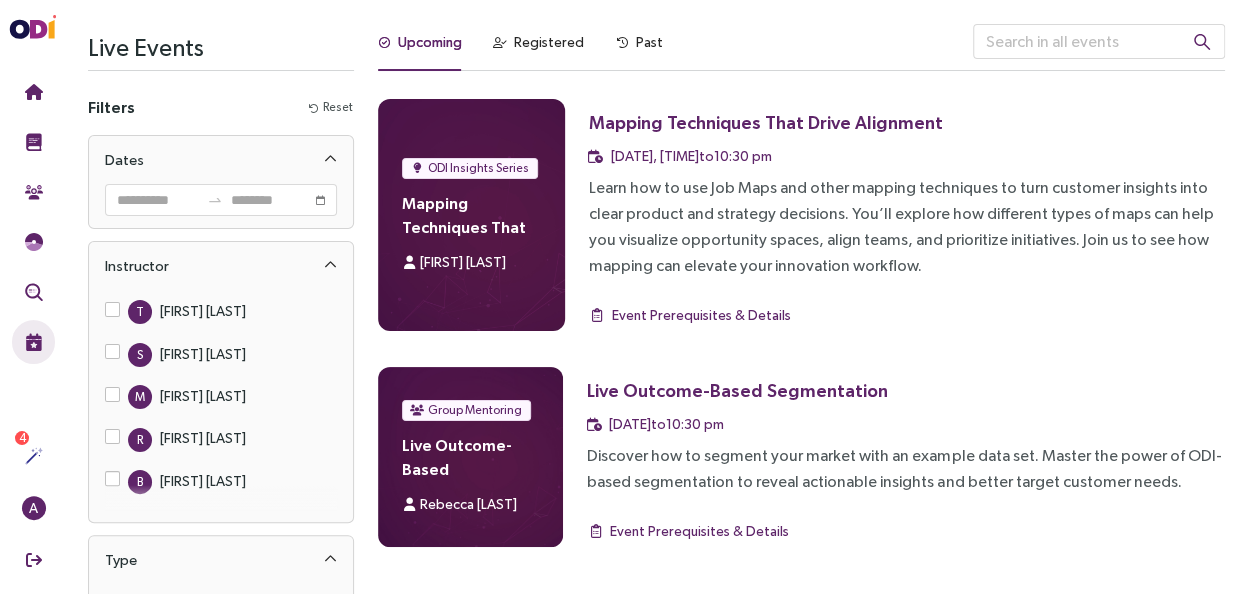 click on "[DATE], [TIME]" at bounding box center (907, 156) 